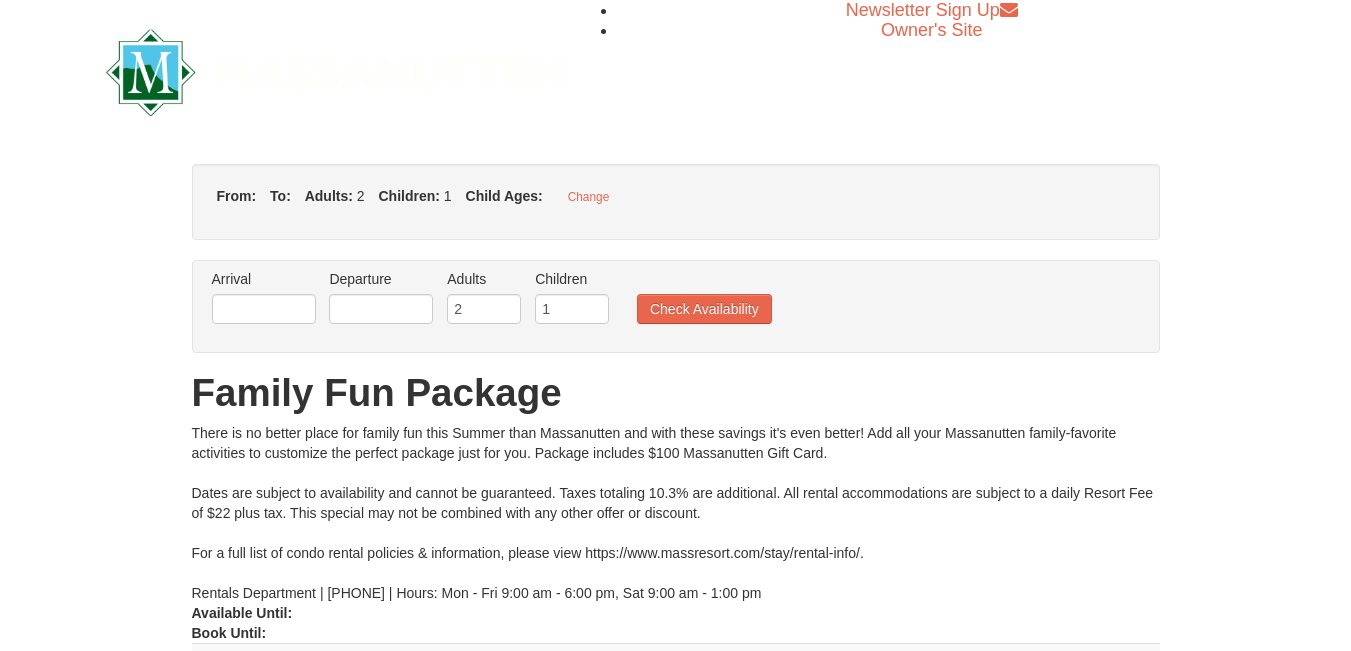 type on "[DATE]" 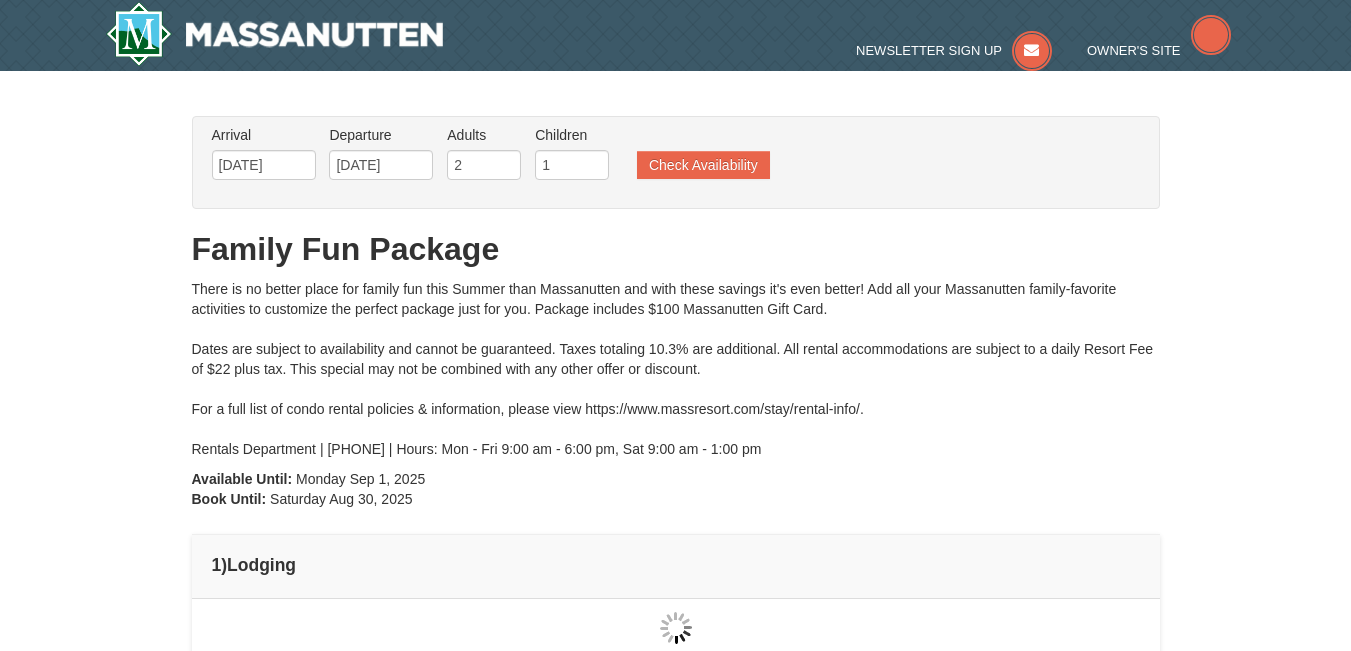 scroll, scrollTop: 0, scrollLeft: 0, axis: both 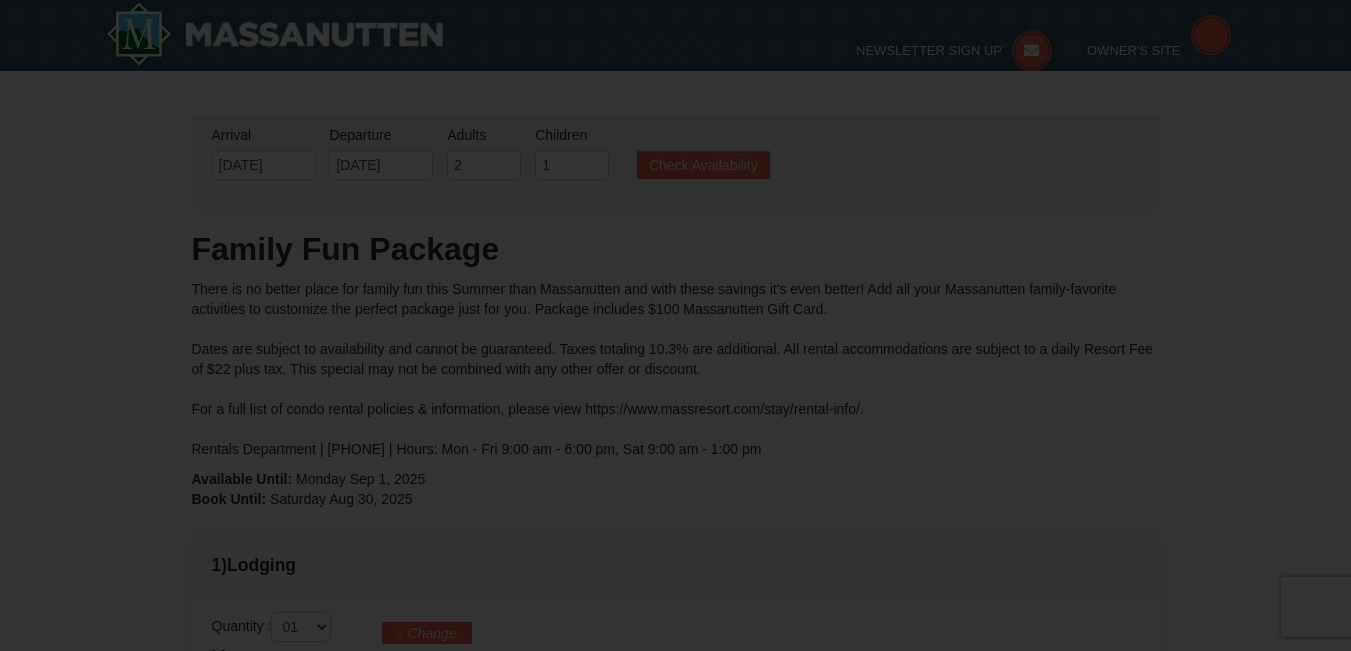 type on "[DATE]" 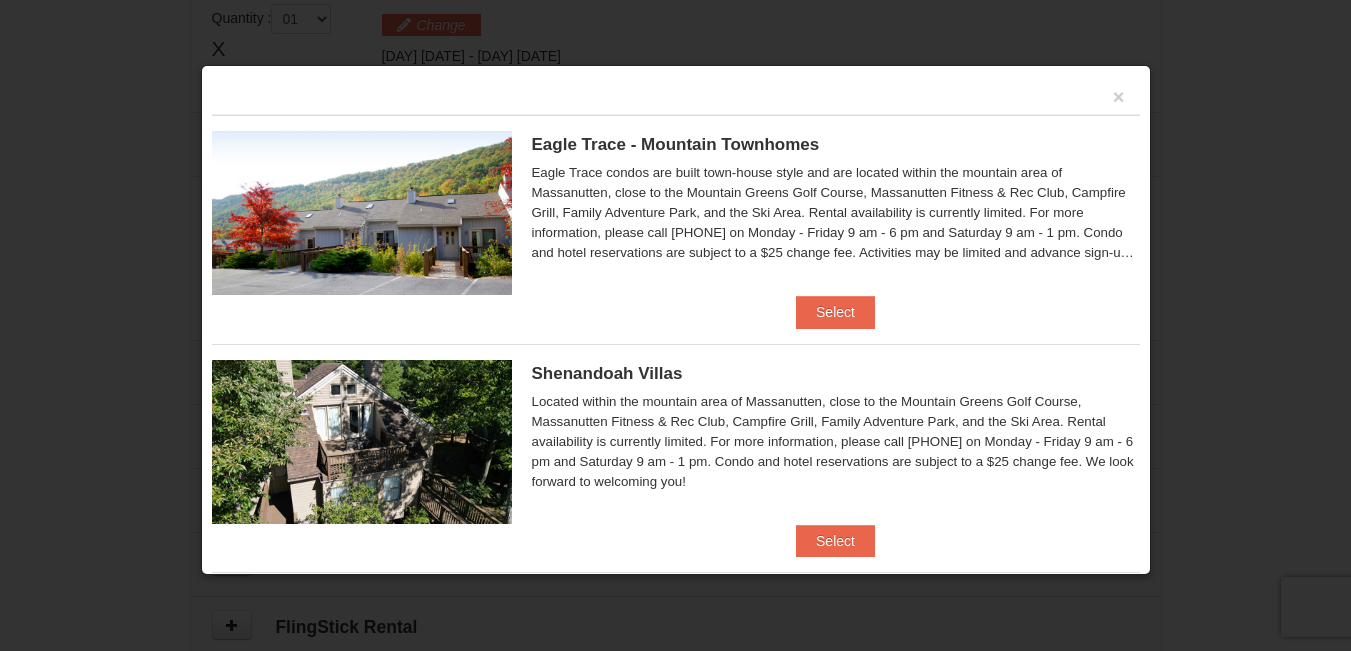 scroll, scrollTop: 611, scrollLeft: 0, axis: vertical 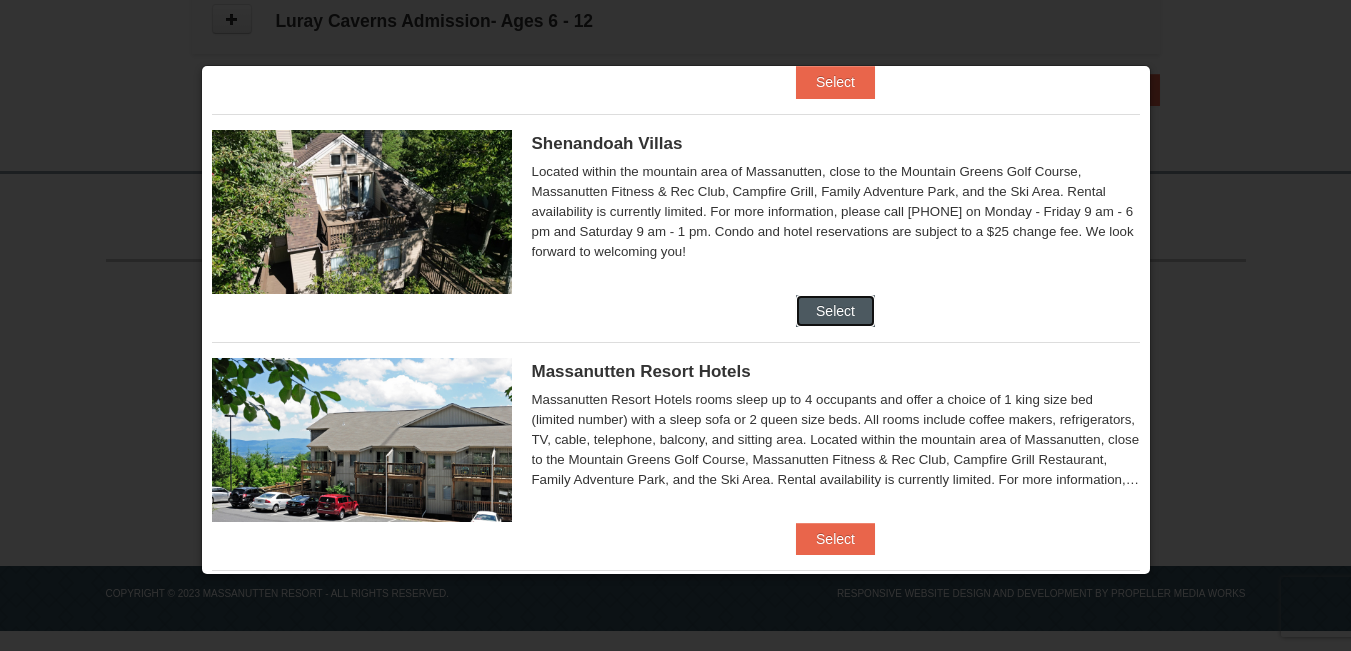 click on "Select" at bounding box center [835, 311] 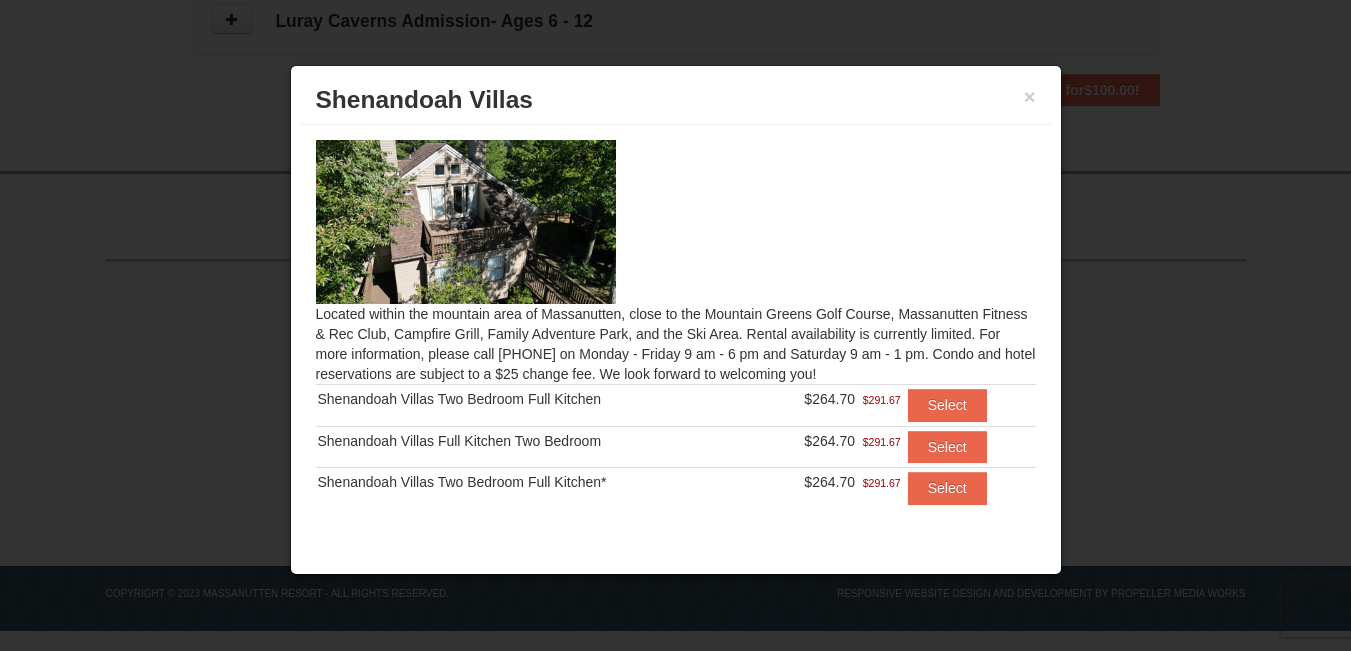 scroll, scrollTop: 23, scrollLeft: 0, axis: vertical 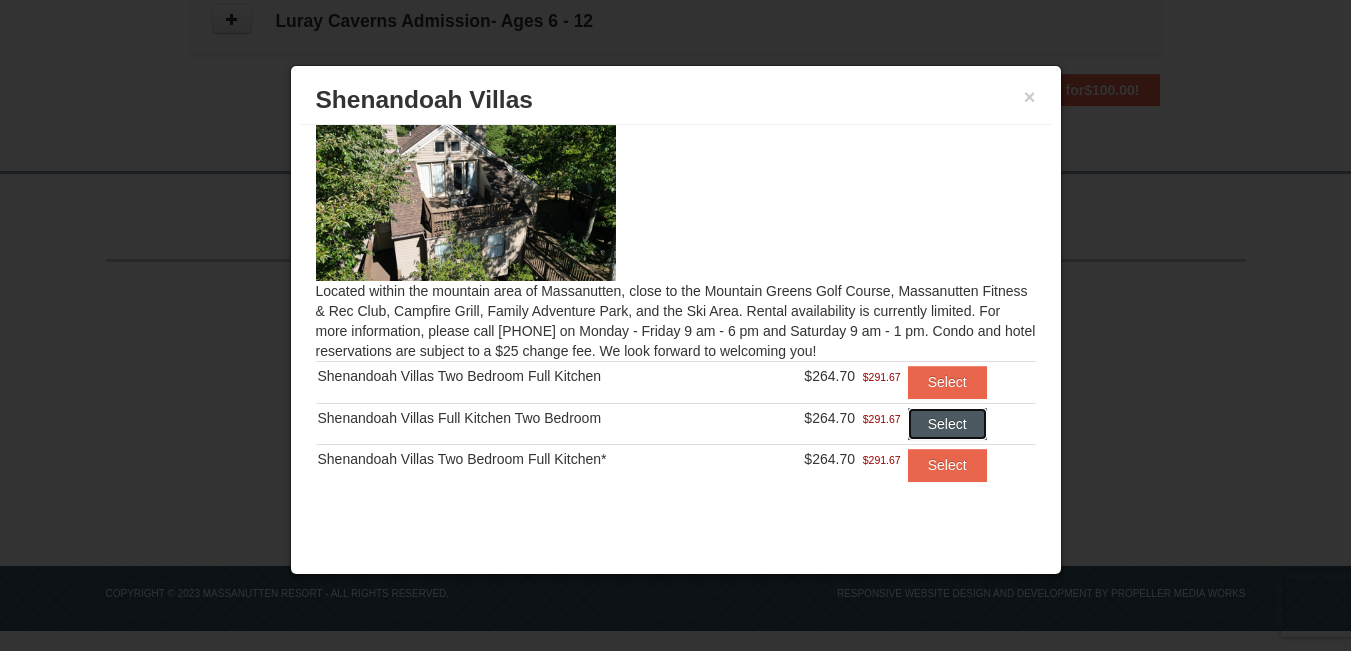 click on "Select" at bounding box center (947, 424) 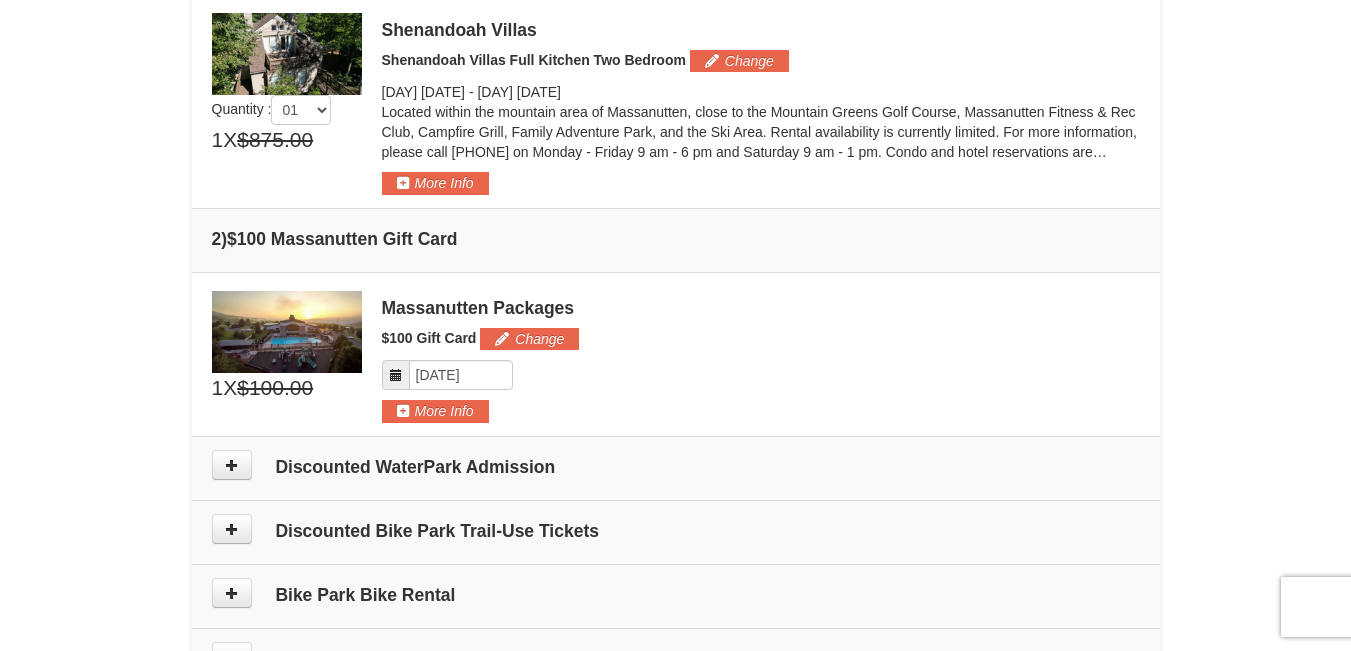scroll, scrollTop: 556, scrollLeft: 0, axis: vertical 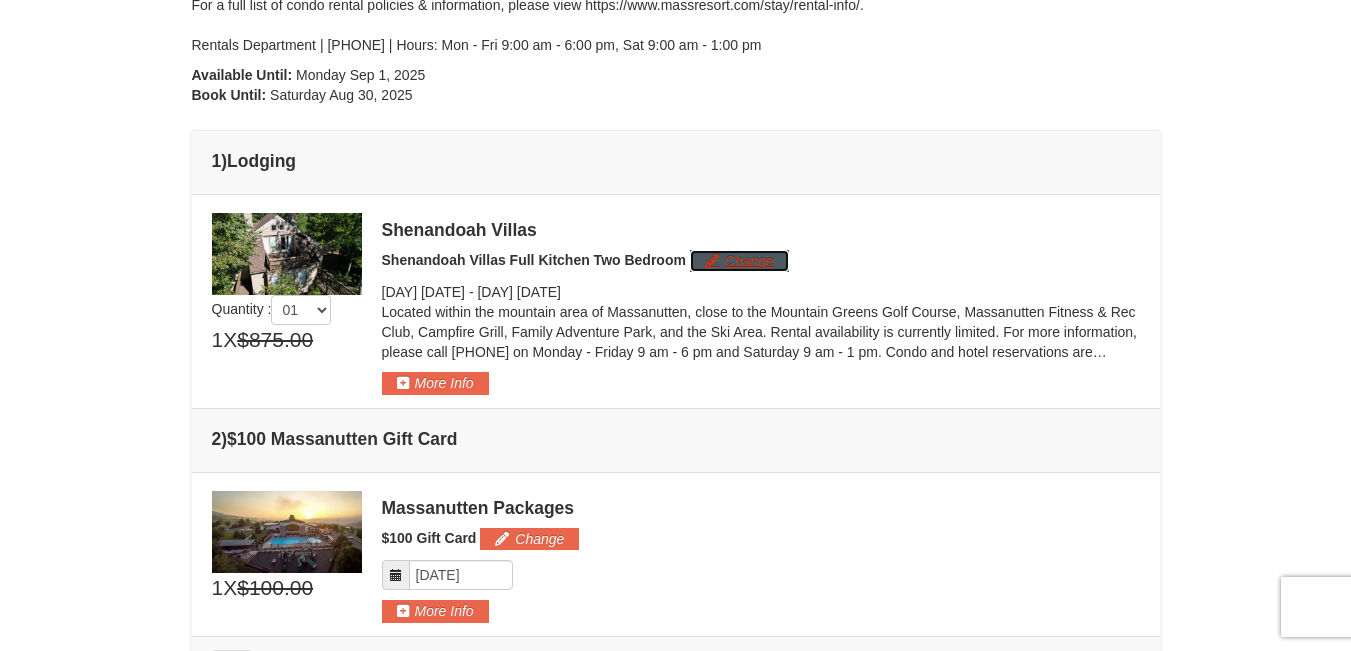 click on "Change" at bounding box center [739, 261] 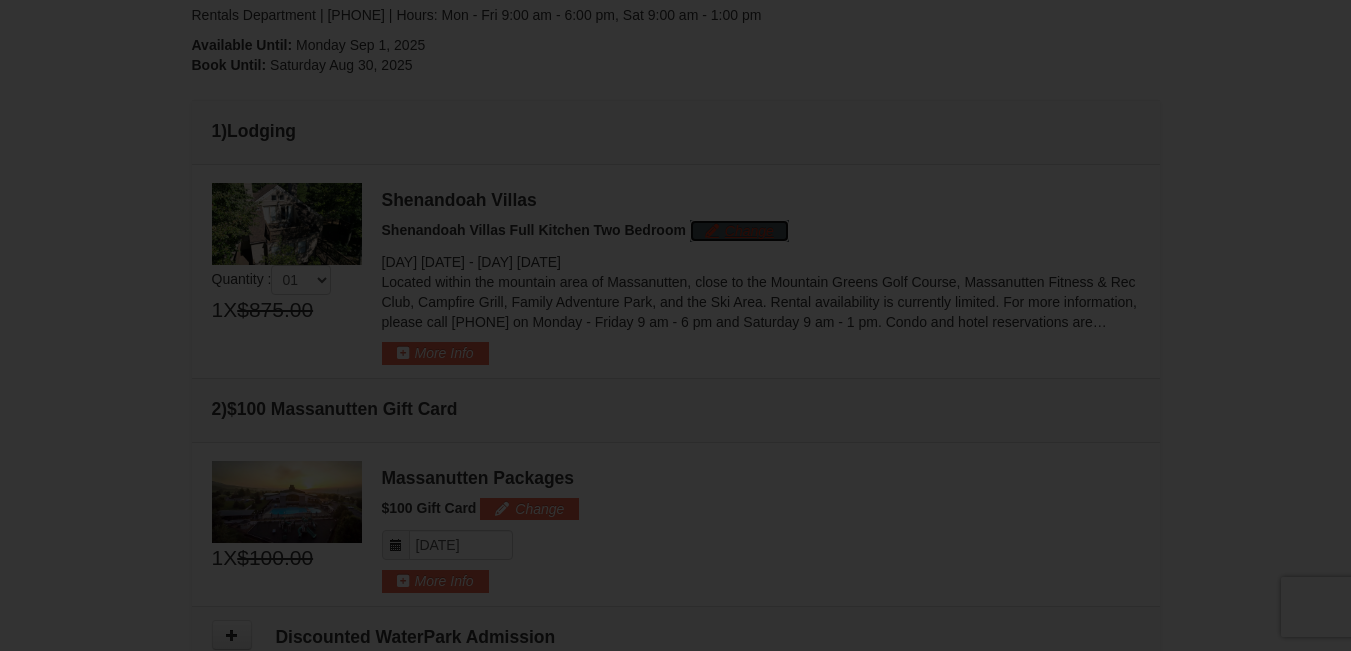 scroll, scrollTop: 514, scrollLeft: 0, axis: vertical 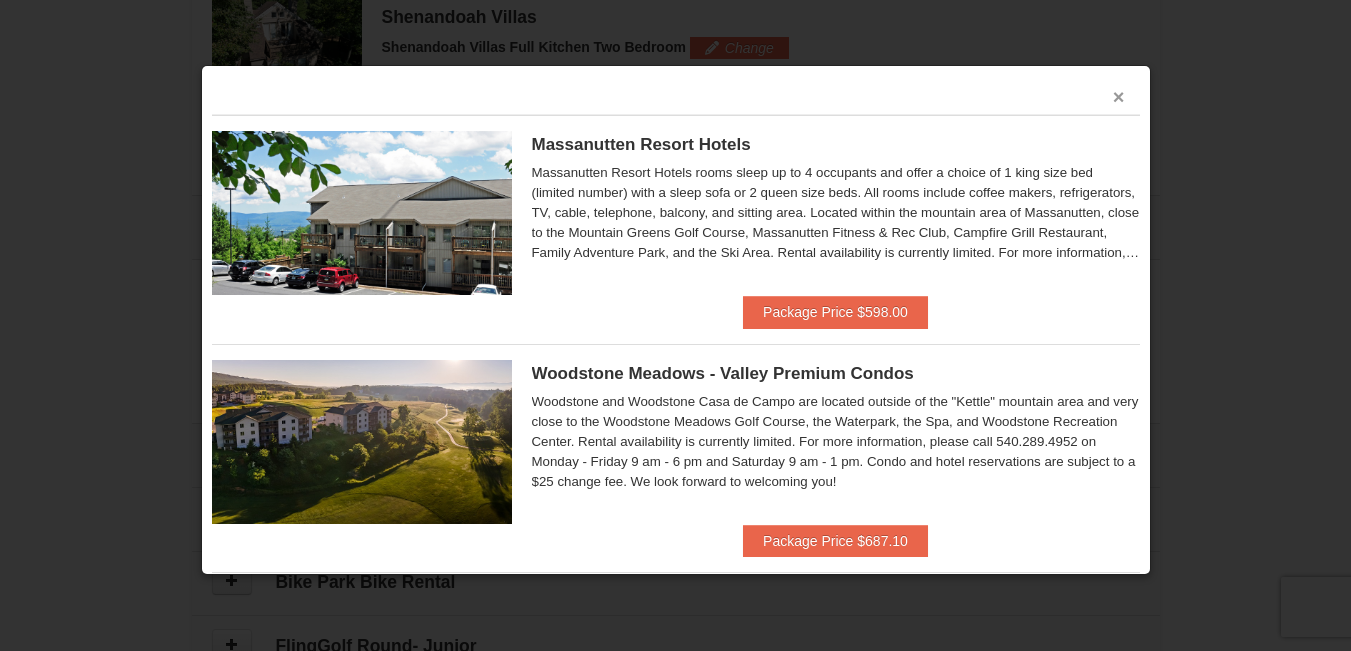 click on "×" at bounding box center (1119, 97) 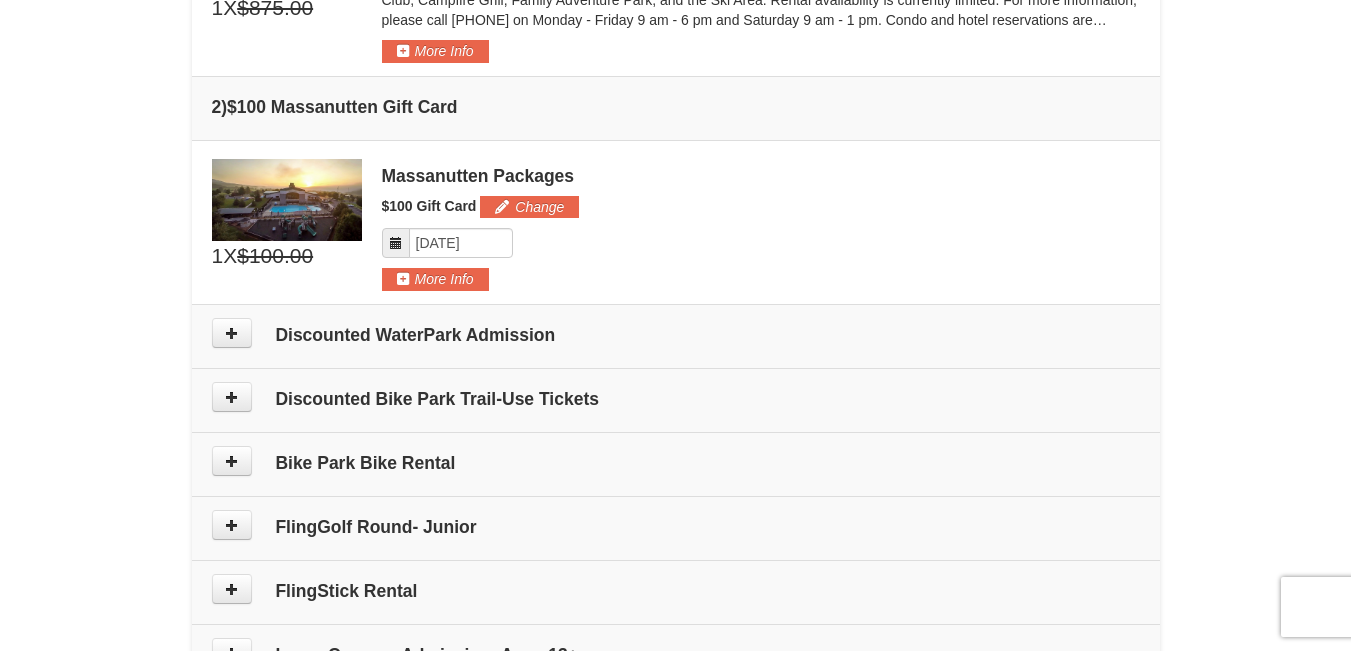 scroll, scrollTop: 731, scrollLeft: 0, axis: vertical 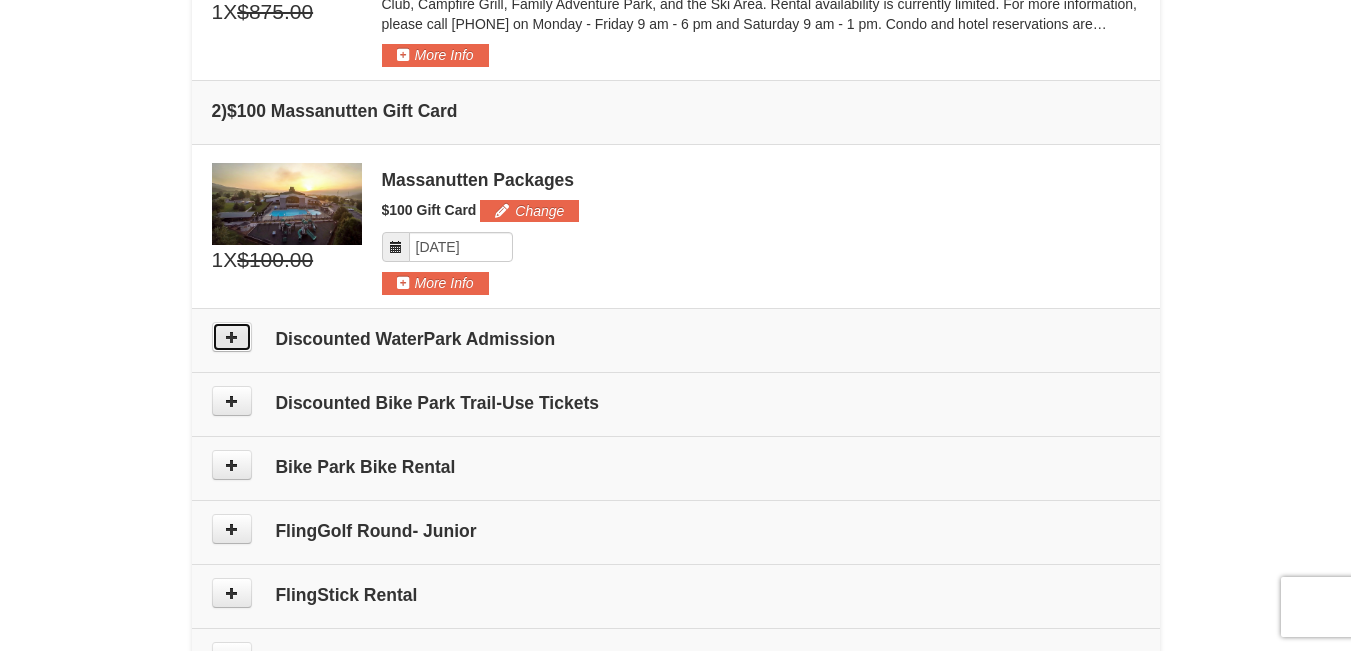 click at bounding box center [232, 337] 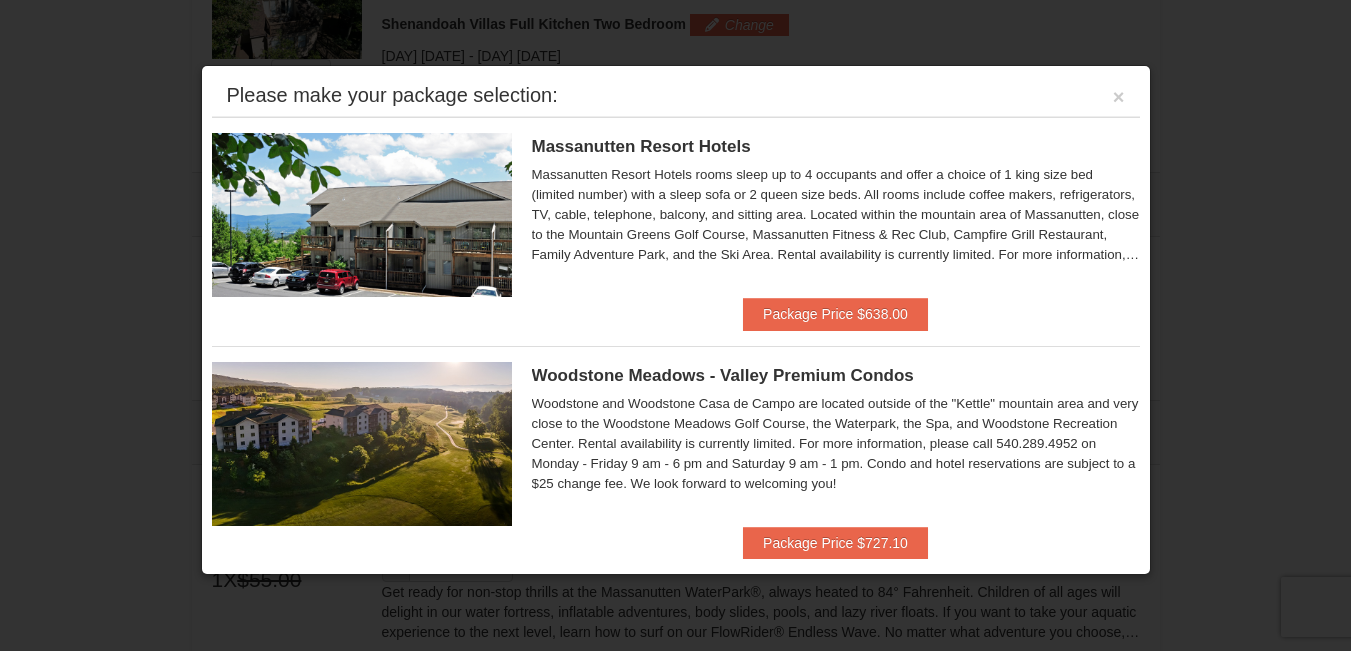 scroll, scrollTop: 616, scrollLeft: 0, axis: vertical 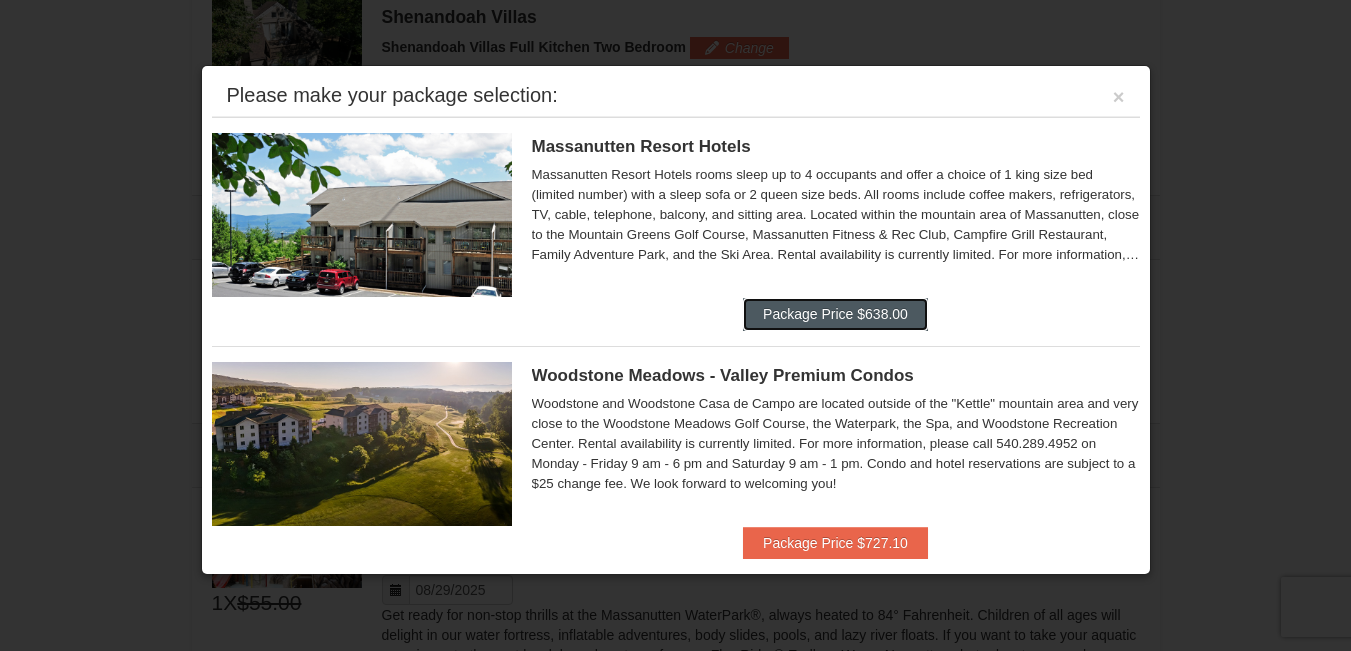 click on "Package Price $638.00" at bounding box center (835, 314) 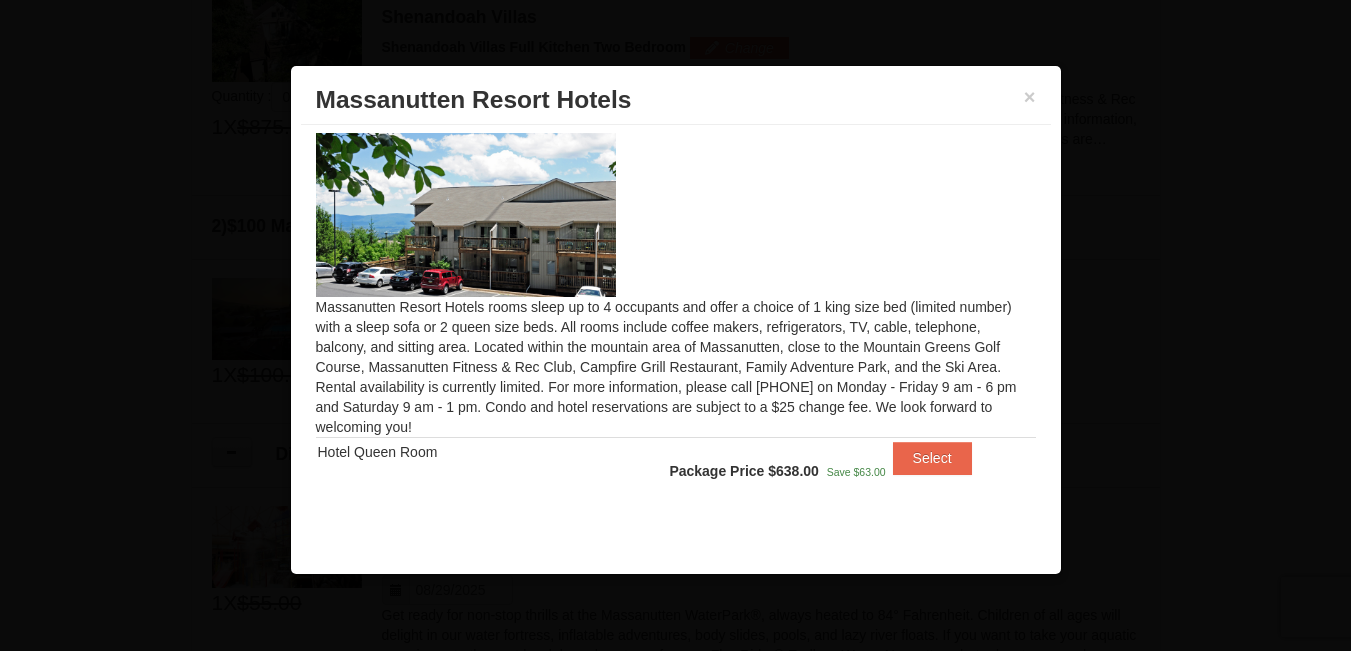 scroll, scrollTop: 7, scrollLeft: 0, axis: vertical 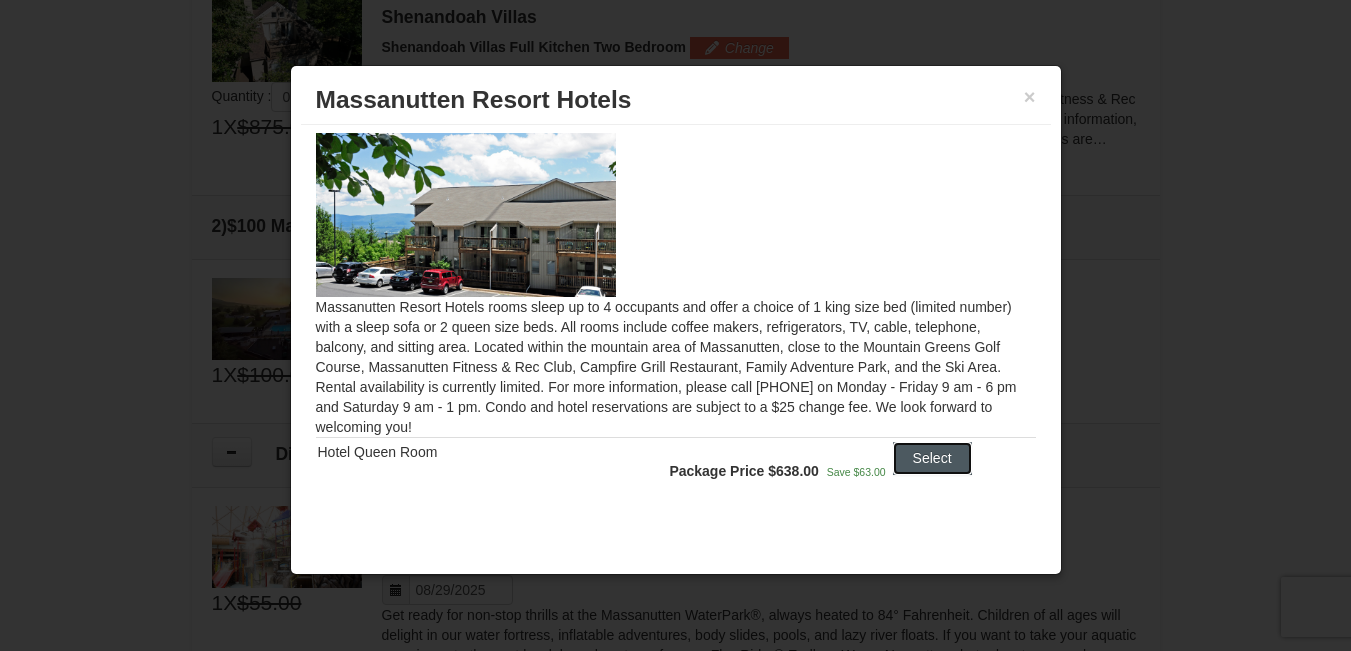 click on "Select" at bounding box center [932, 458] 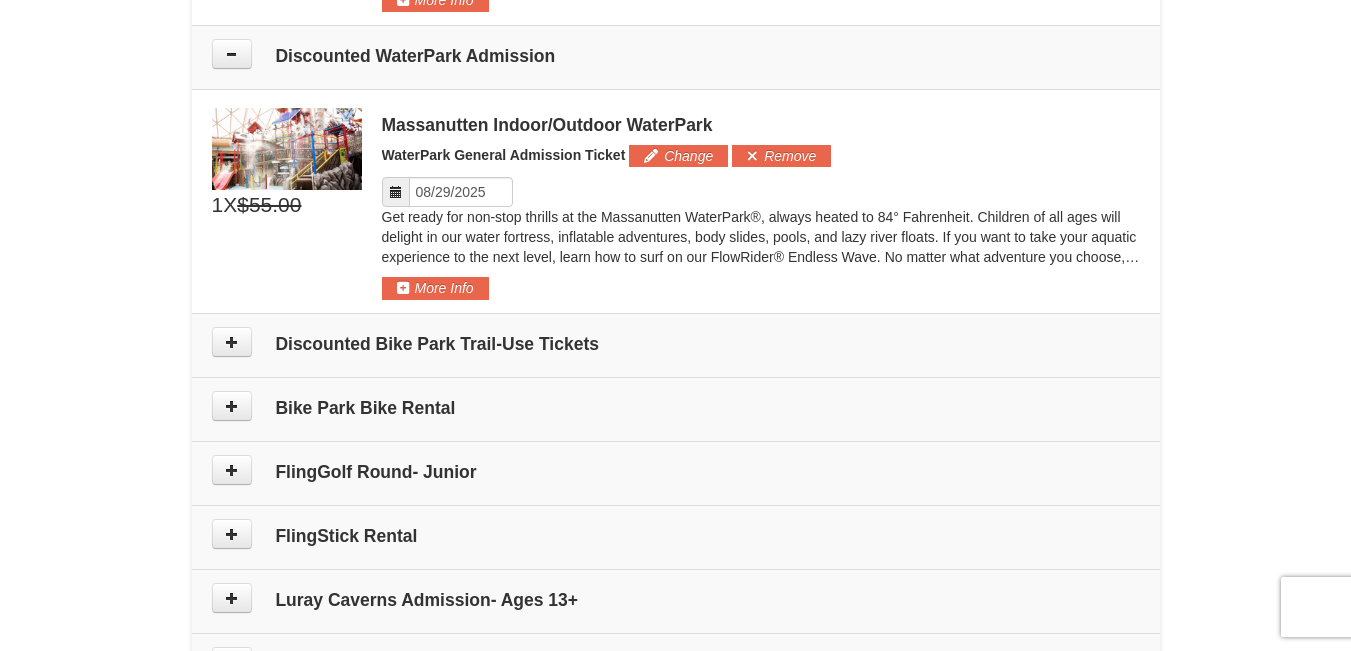 scroll, scrollTop: 1032, scrollLeft: 0, axis: vertical 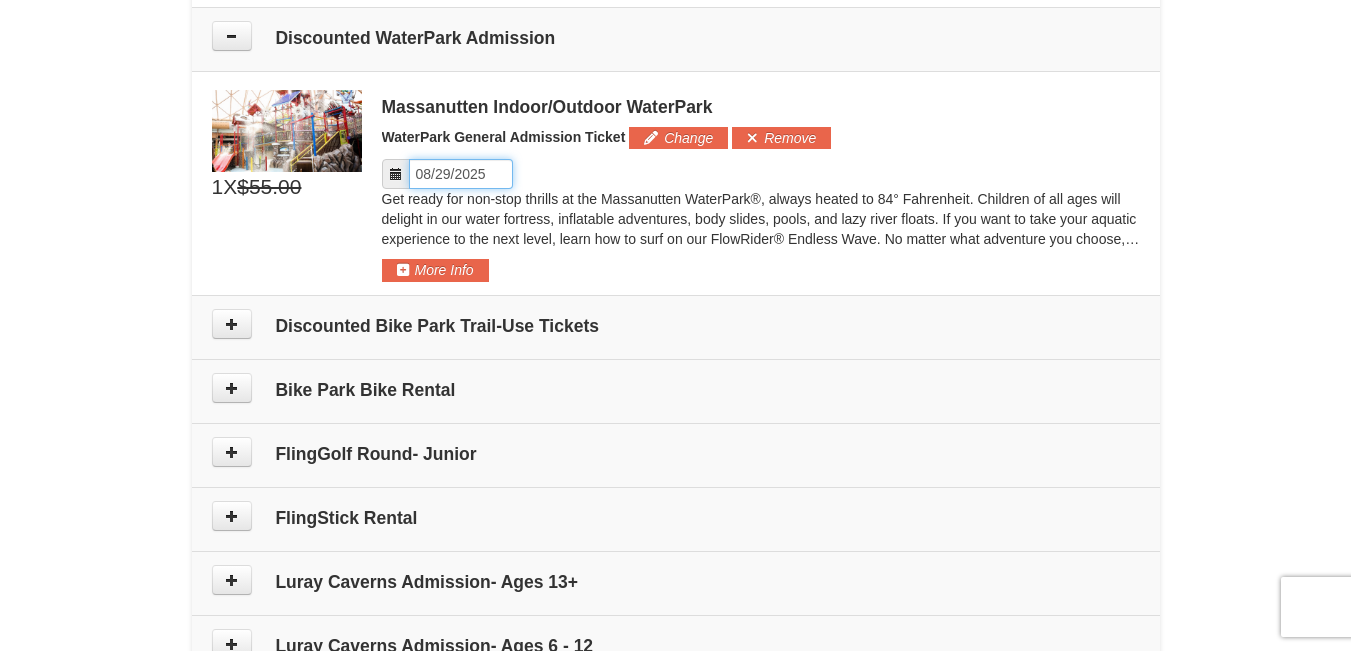 click on "Please format dates MM/DD/YYYY" at bounding box center [461, 174] 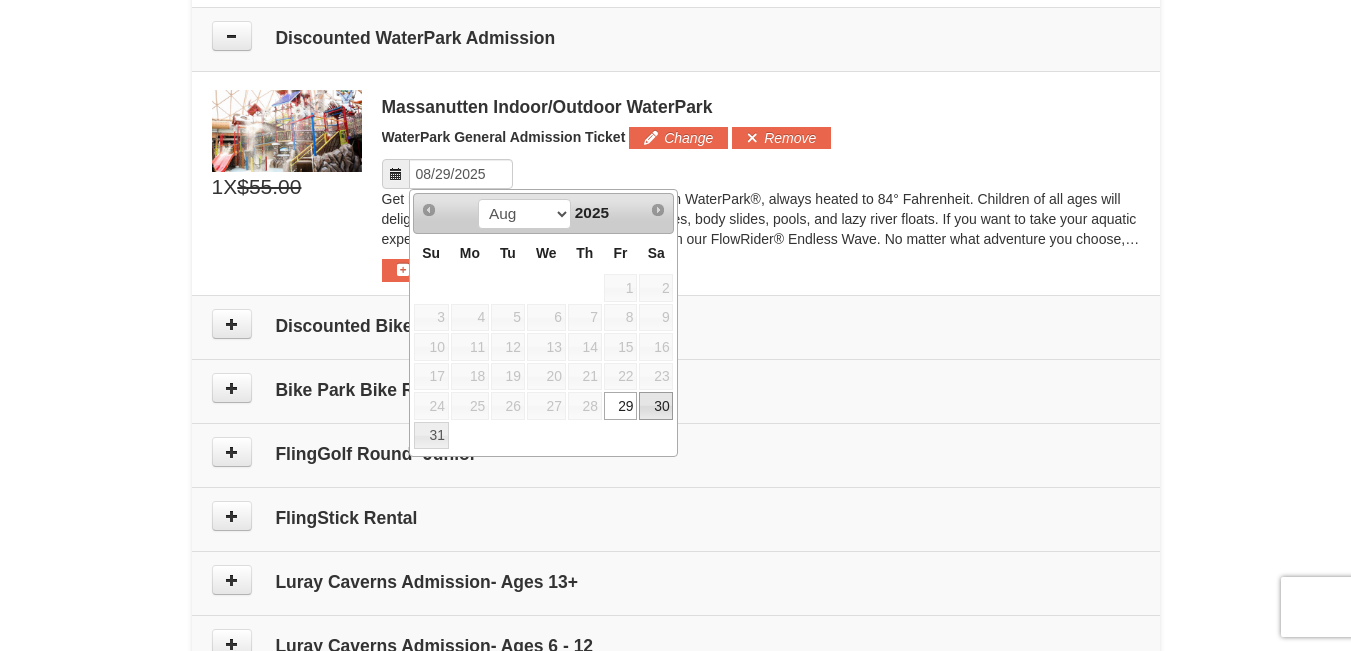 click on "30" at bounding box center [656, 406] 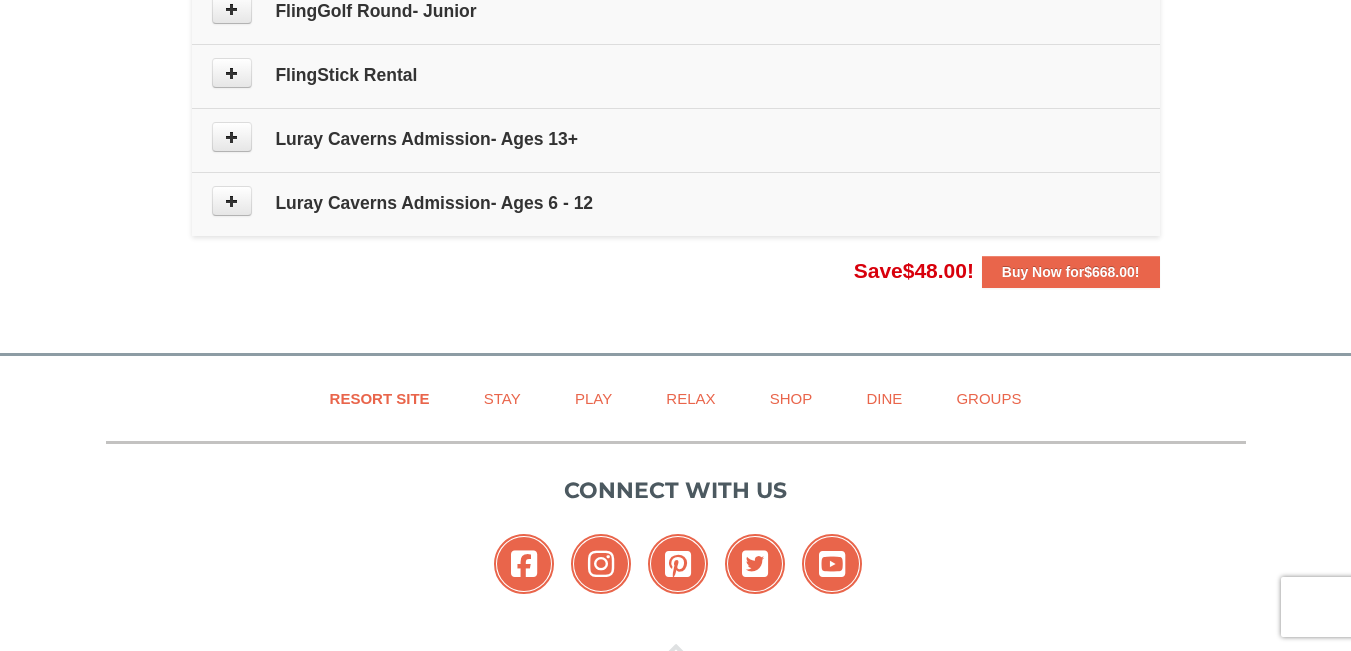 scroll, scrollTop: 1482, scrollLeft: 0, axis: vertical 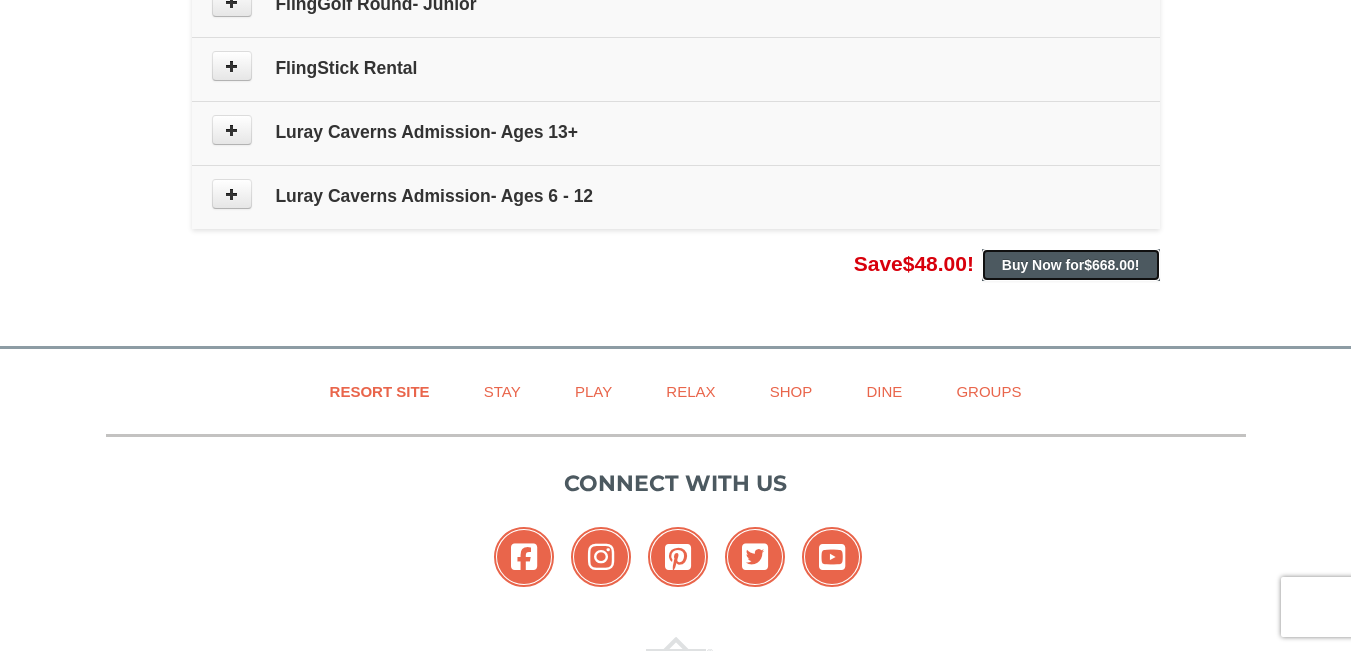 click on "Buy Now for
$668.00 !" at bounding box center (1071, 265) 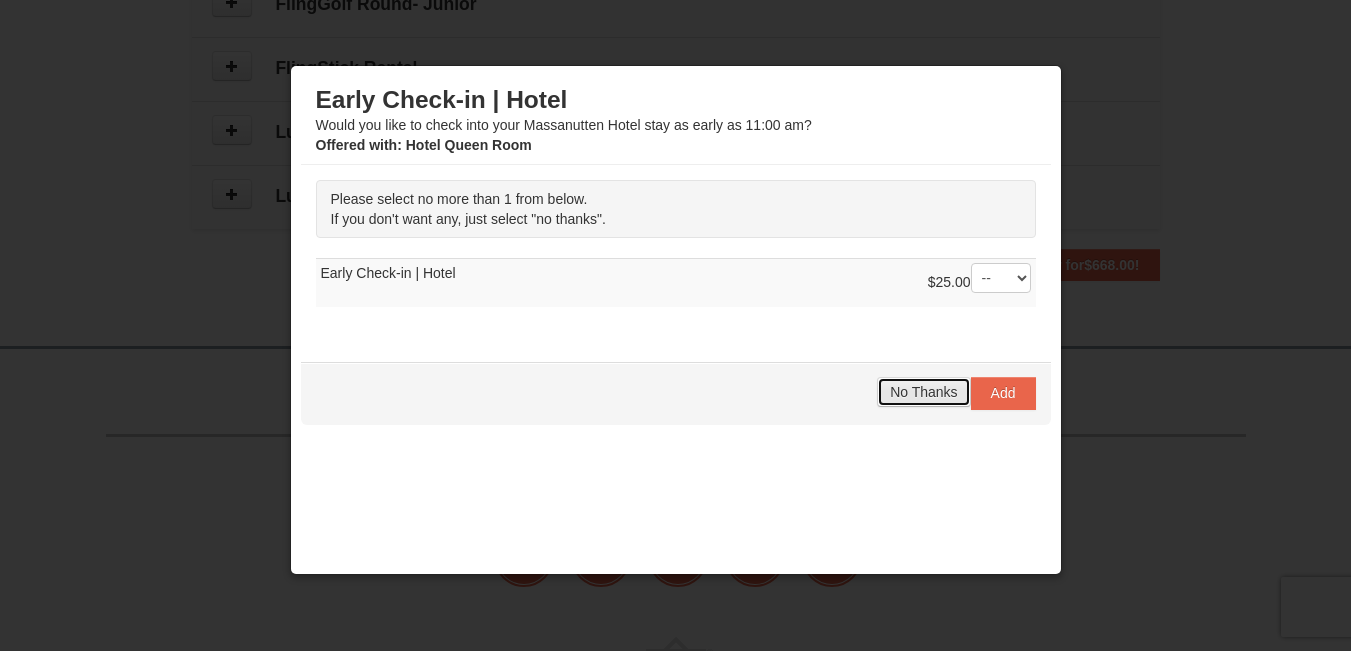 click on "No Thanks" at bounding box center [923, 392] 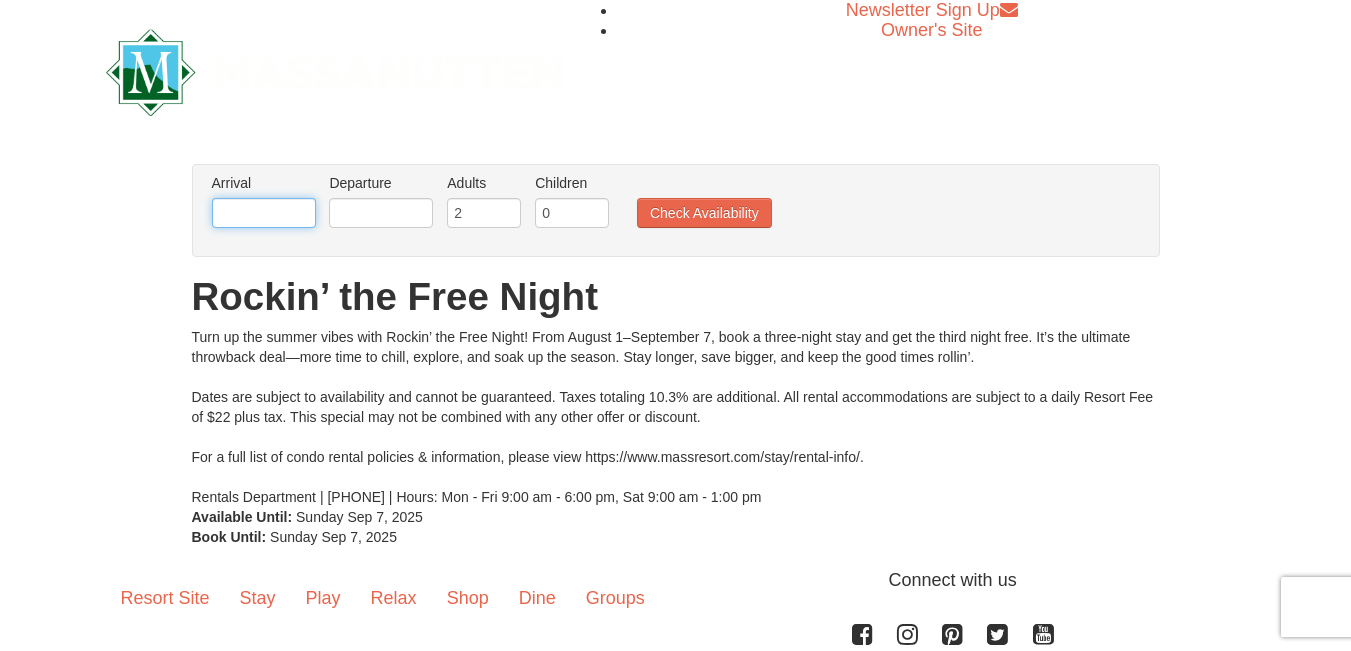 click at bounding box center [264, 213] 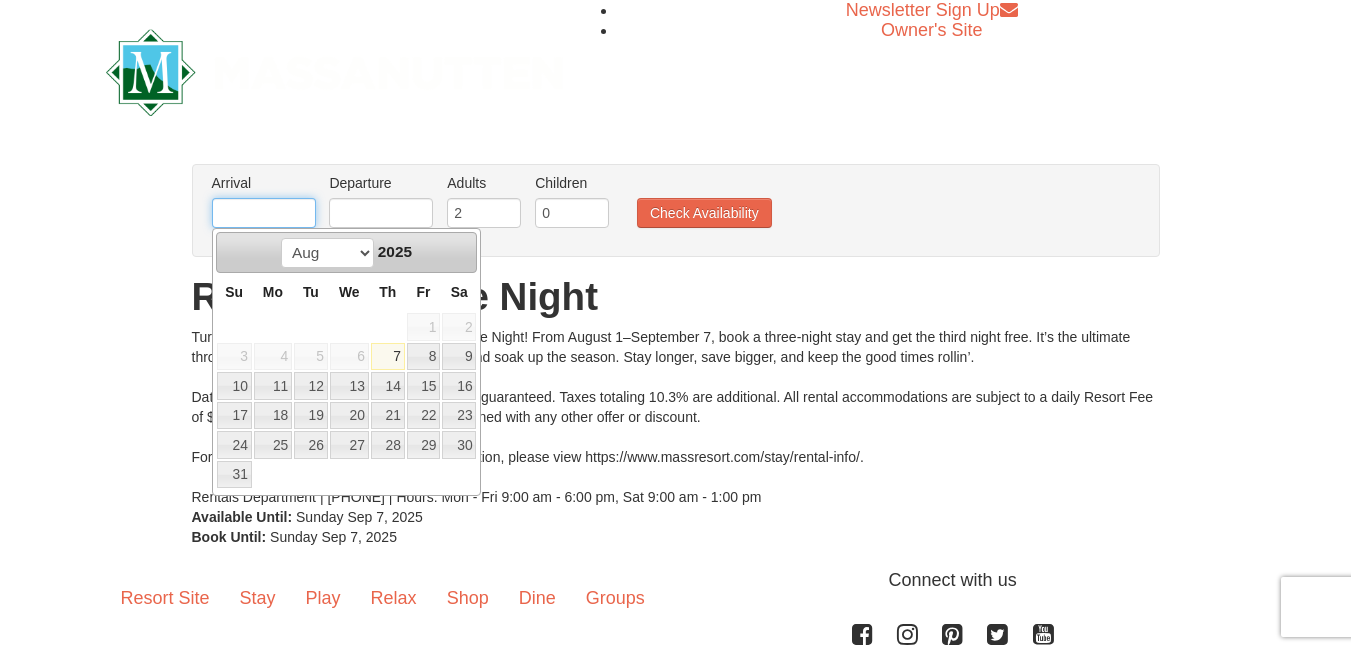 scroll, scrollTop: 0, scrollLeft: 0, axis: both 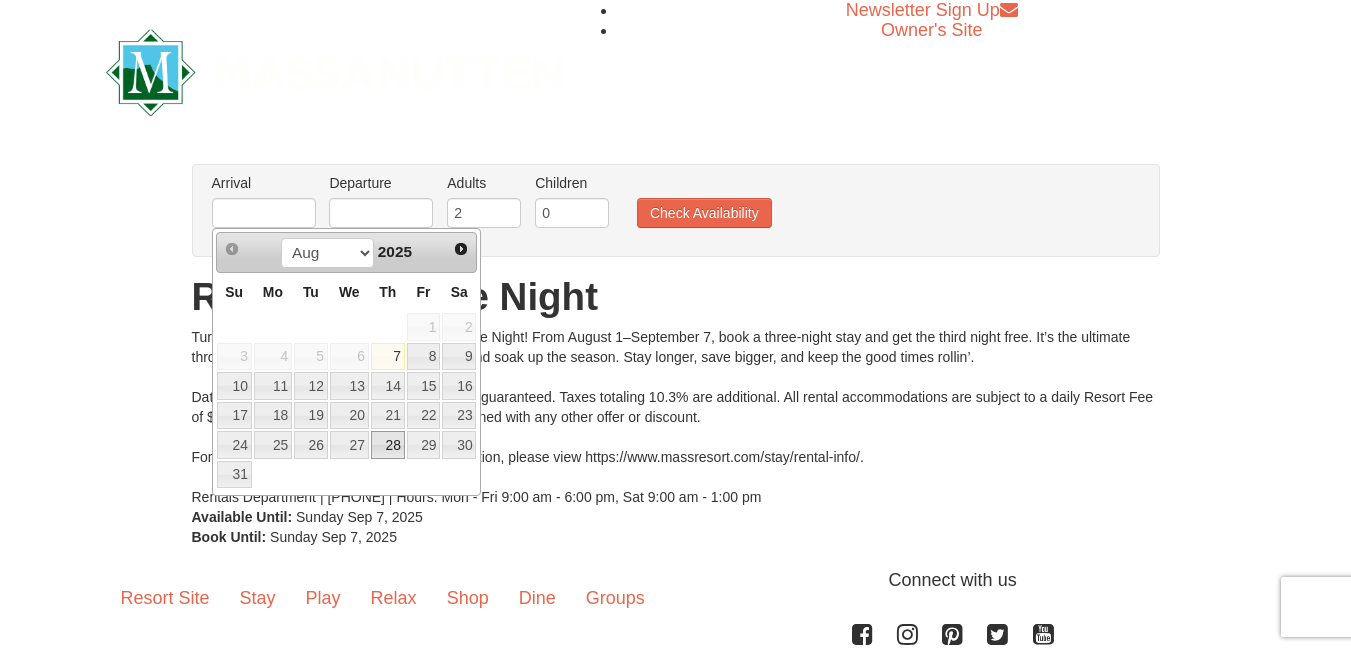 click on "28" at bounding box center (388, 445) 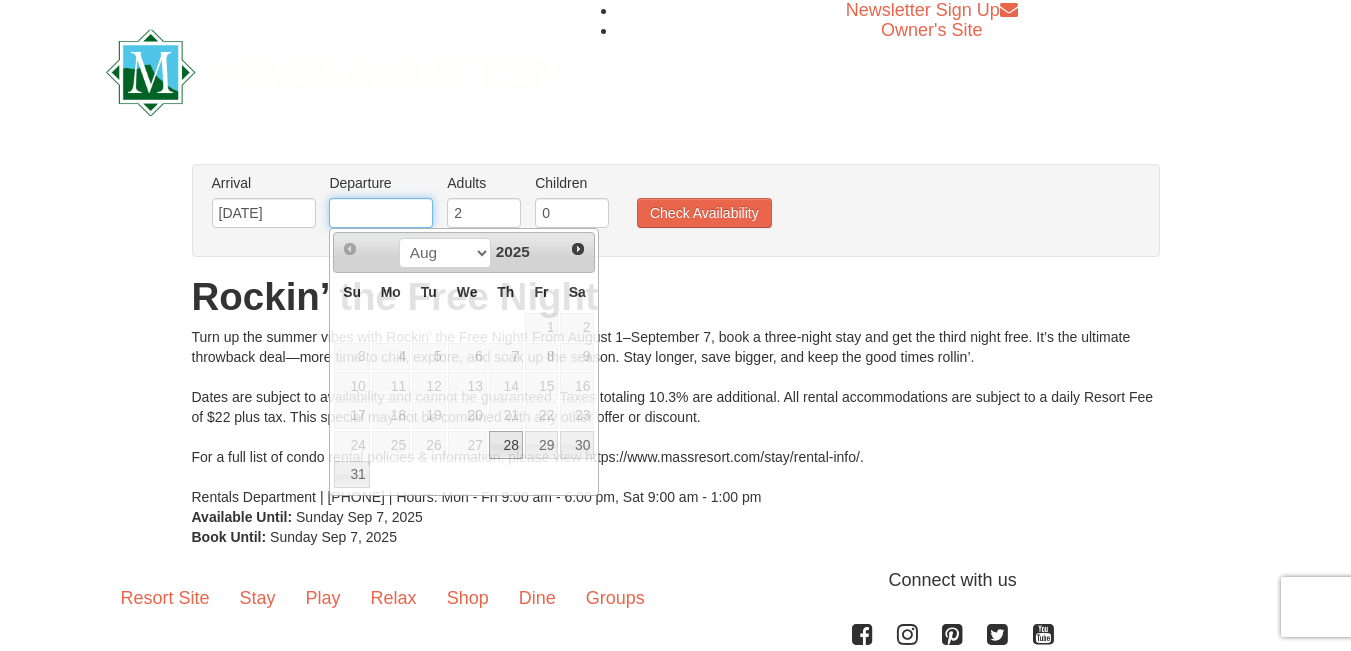 click at bounding box center (381, 213) 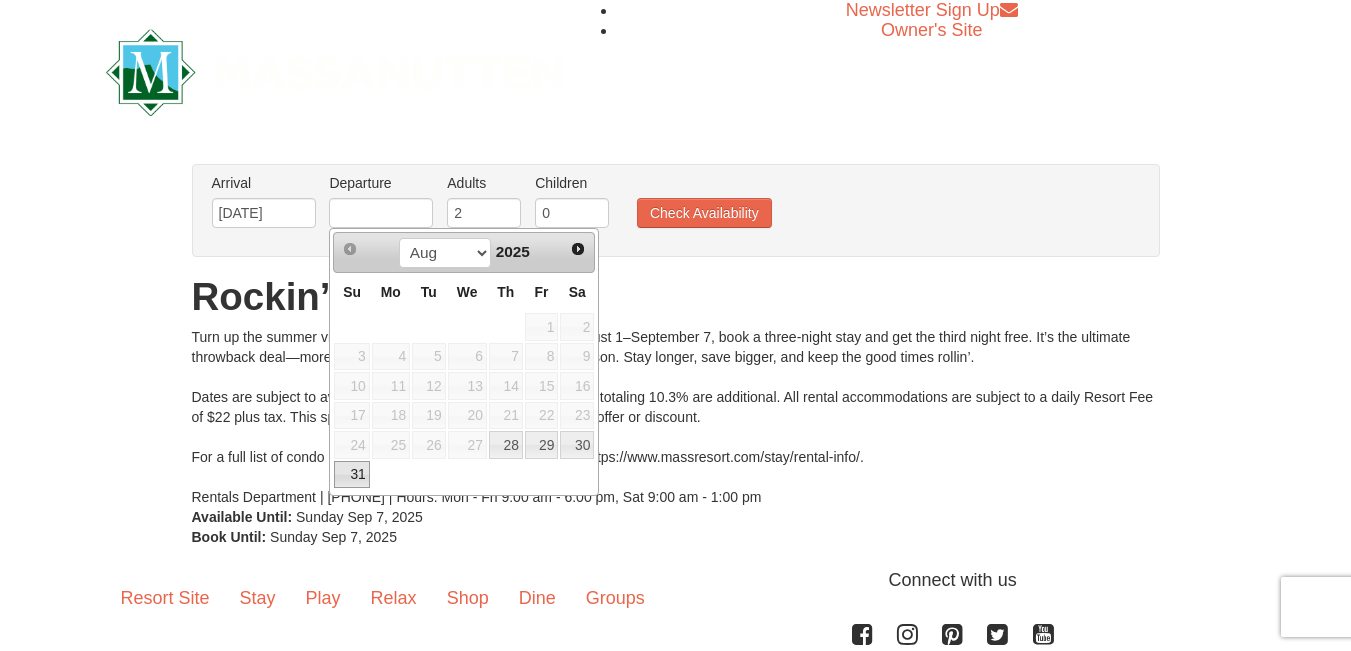 click on "31" at bounding box center (351, 475) 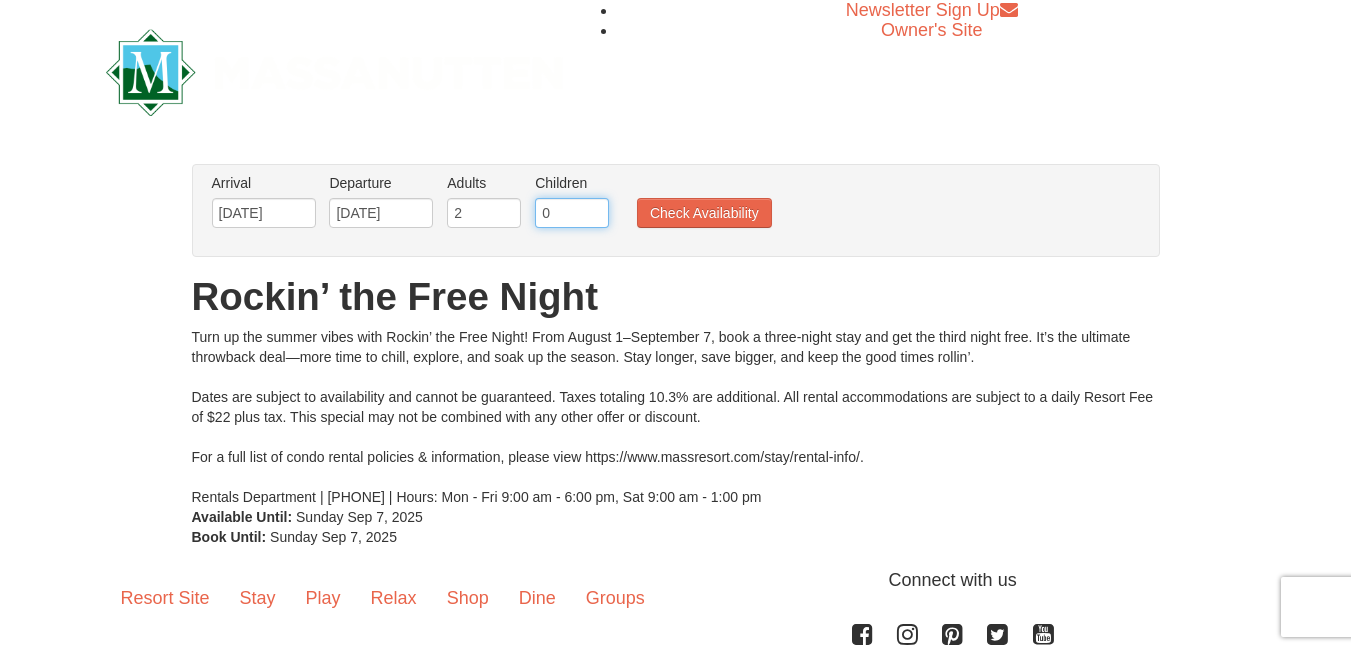 click on "0" at bounding box center (572, 213) 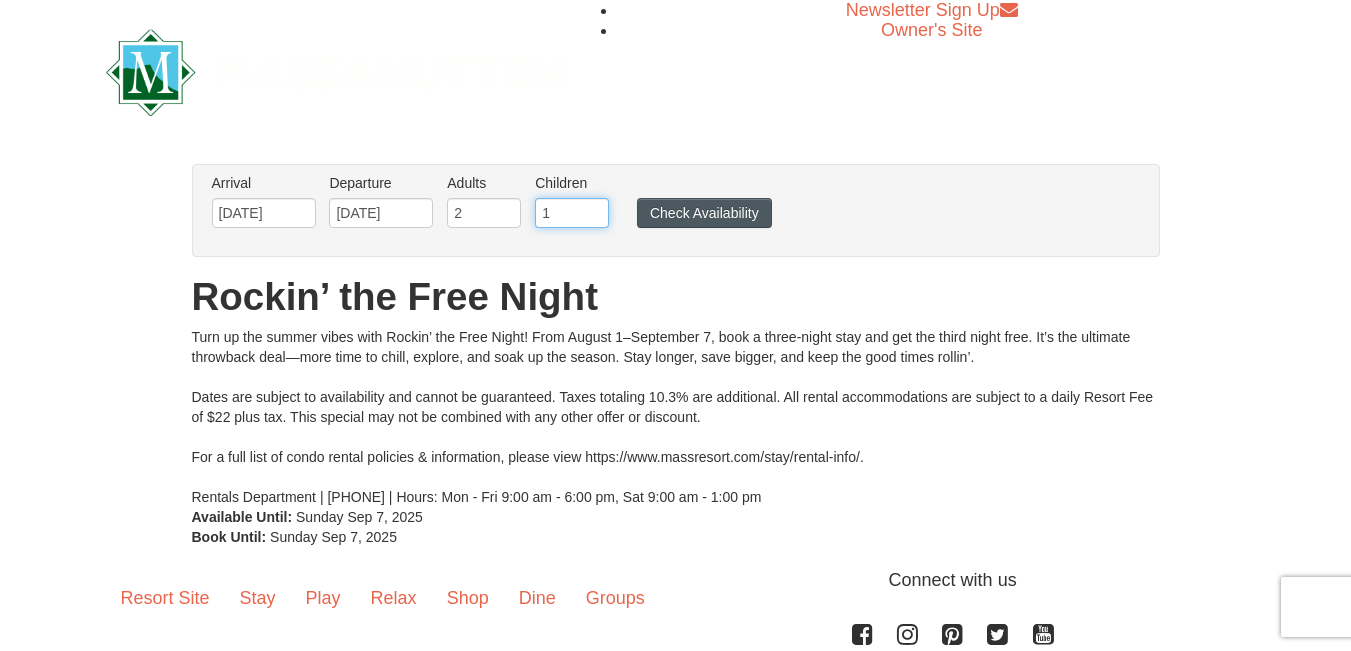 type on "1" 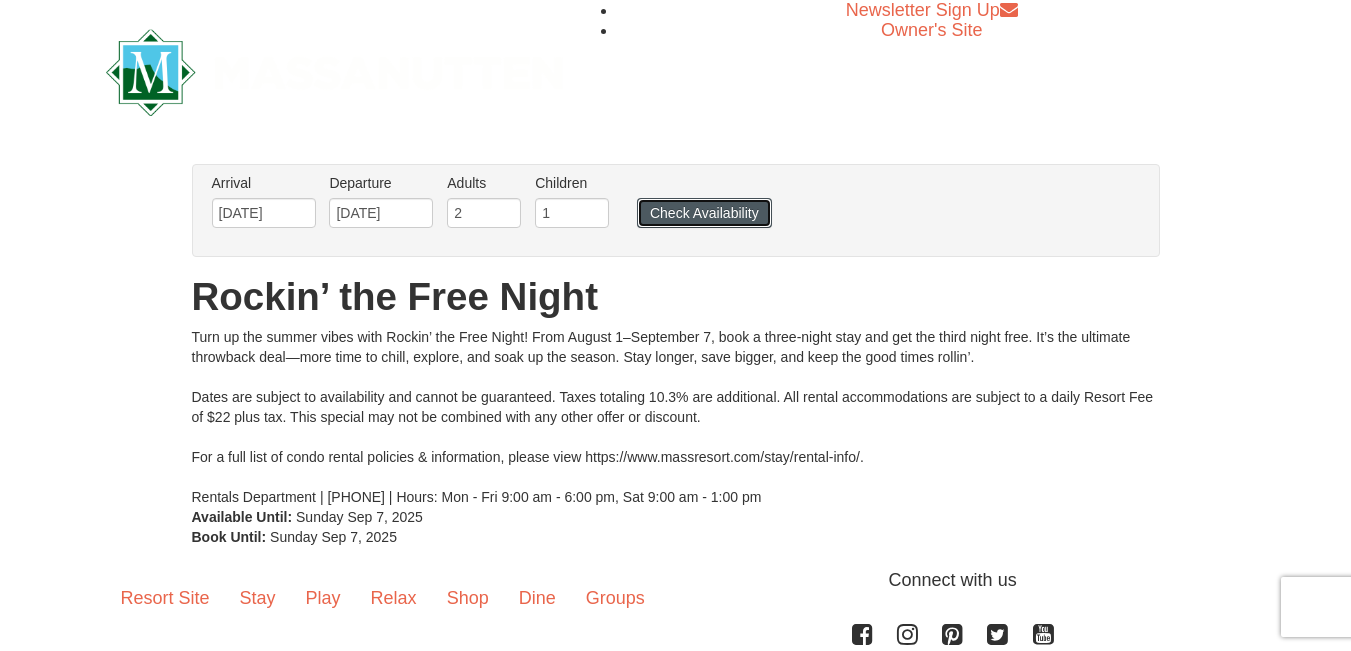 click on "Check Availability" at bounding box center (704, 213) 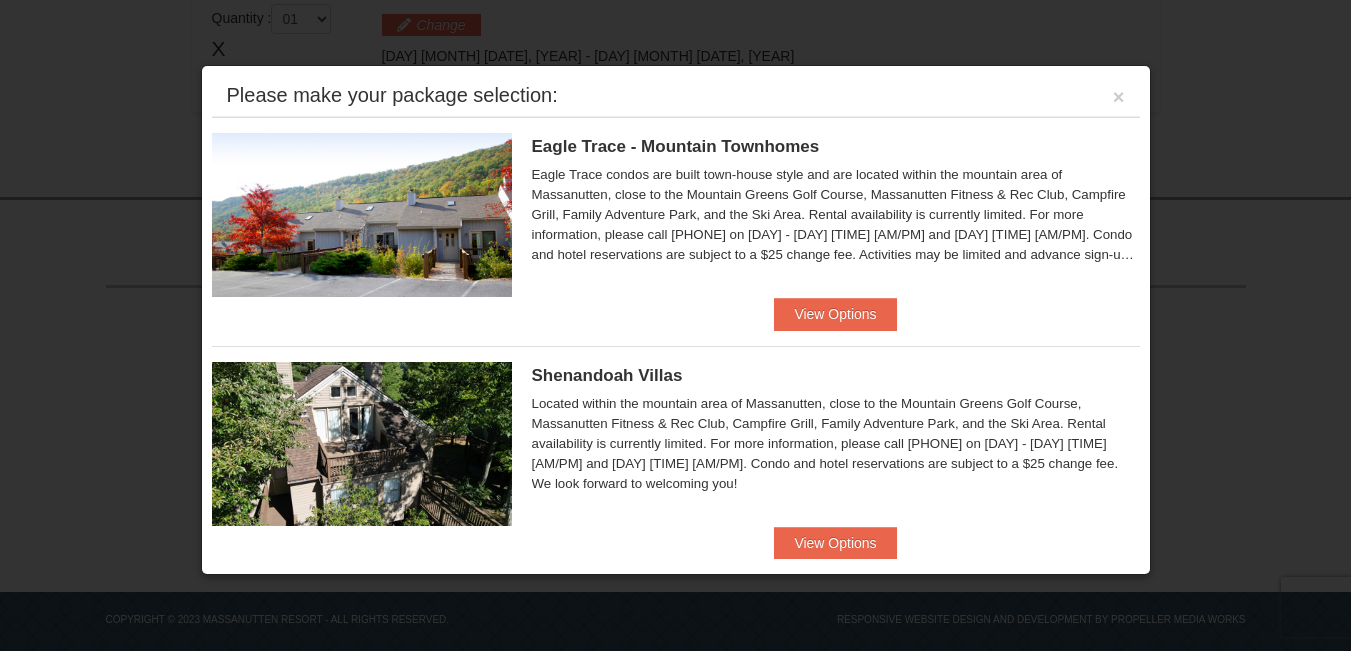 scroll, scrollTop: 612, scrollLeft: 0, axis: vertical 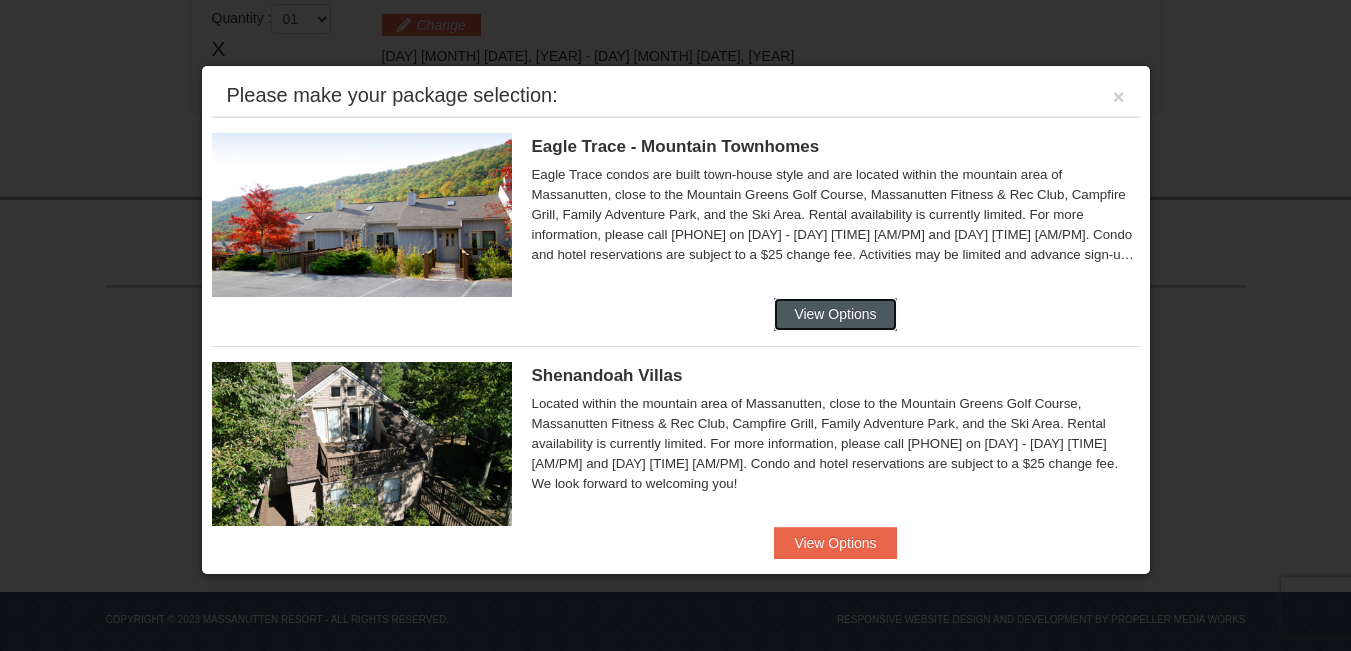 click on "View Options" at bounding box center (835, 314) 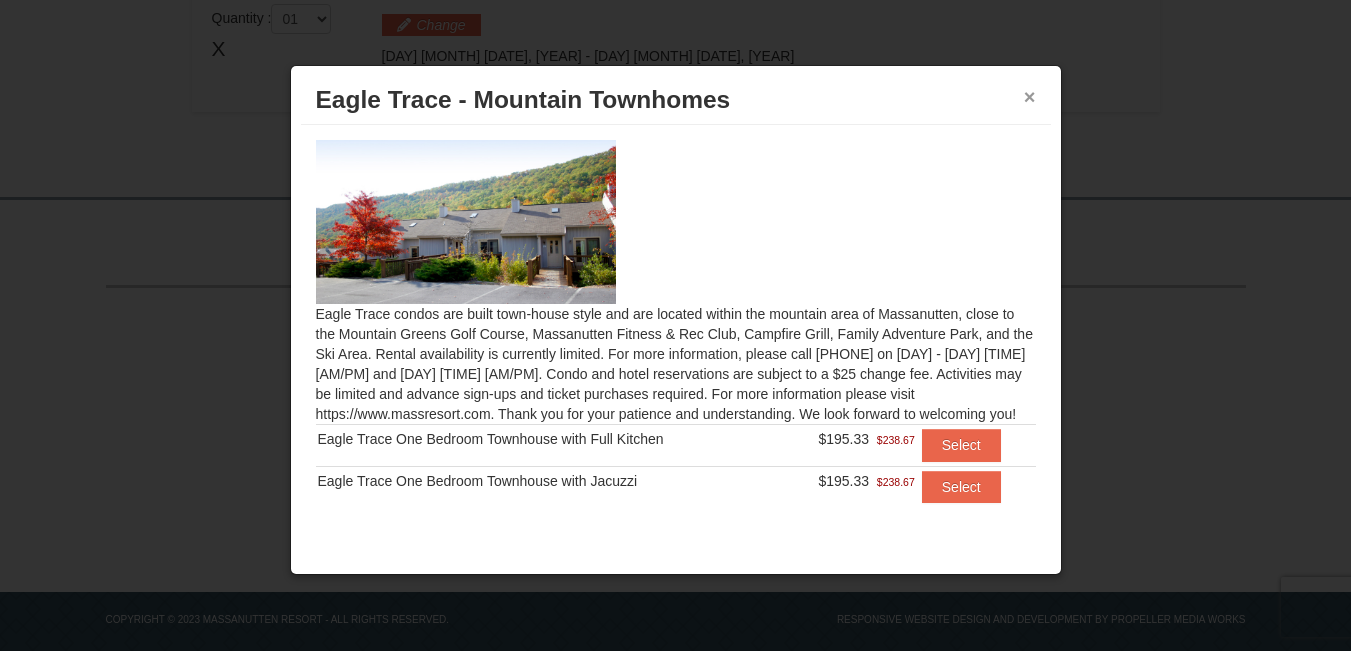 click on "×" at bounding box center (1030, 97) 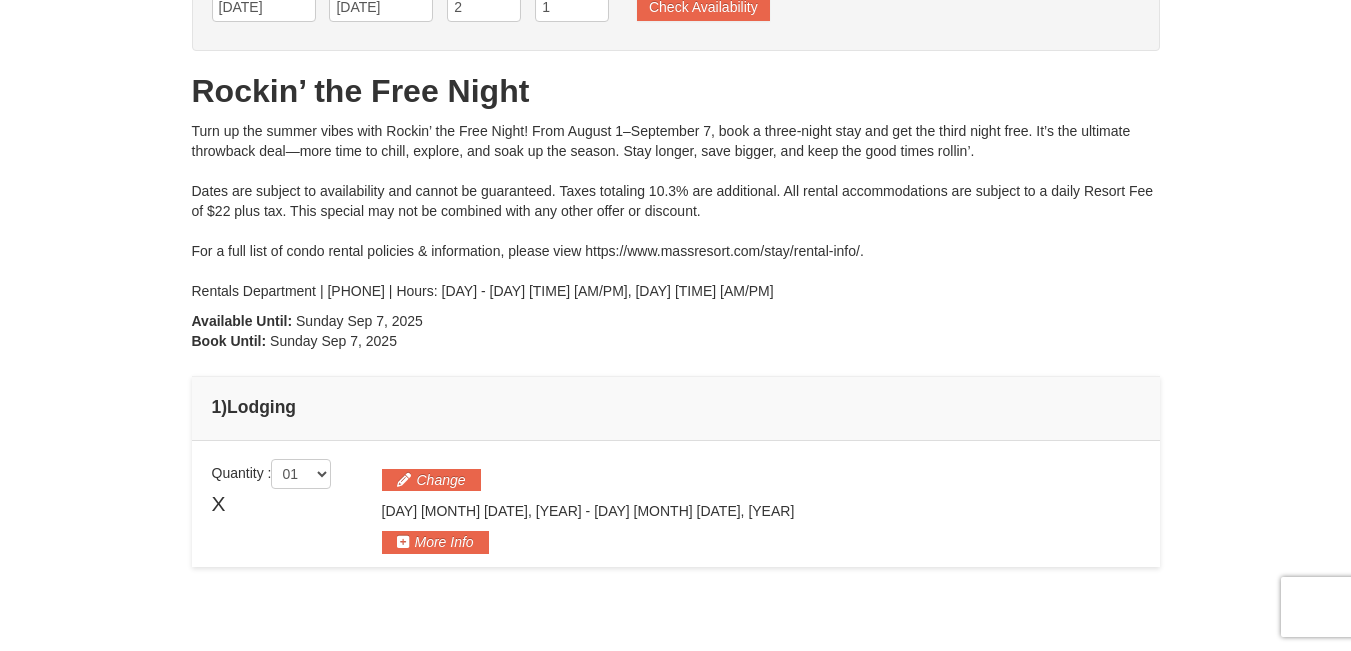 scroll, scrollTop: 138, scrollLeft: 0, axis: vertical 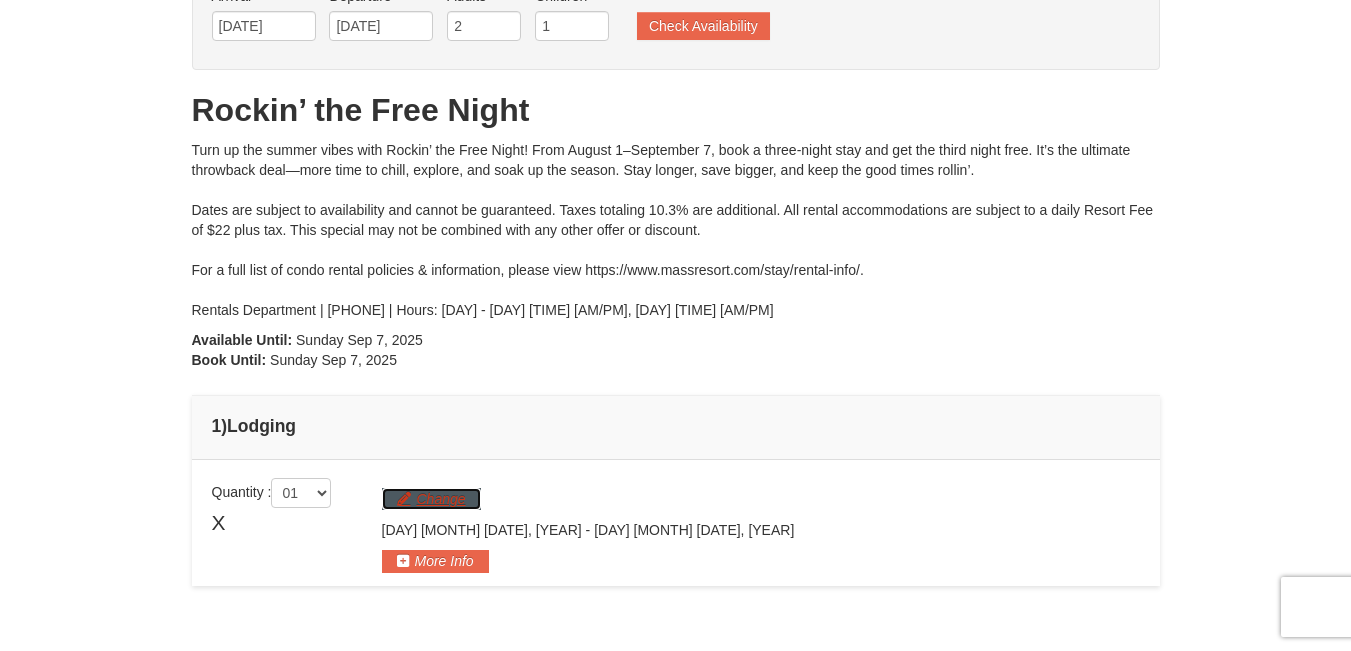 click on "Change" at bounding box center [431, 499] 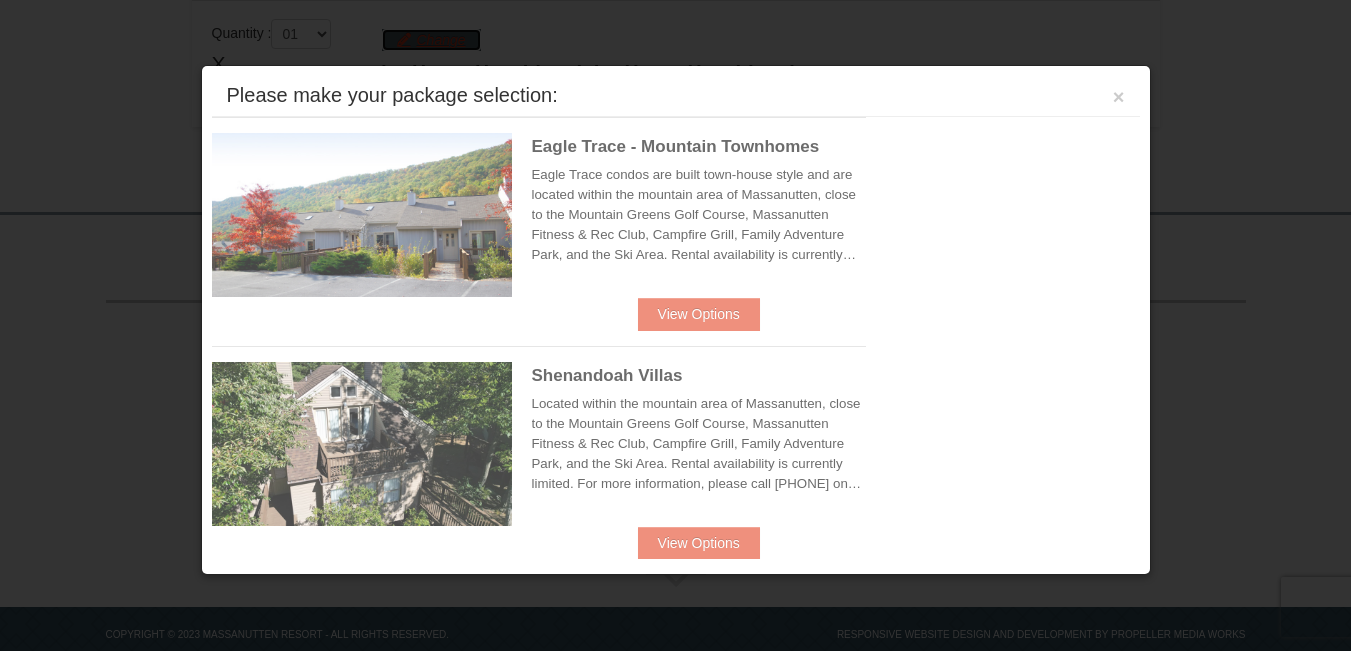 scroll, scrollTop: 616, scrollLeft: 0, axis: vertical 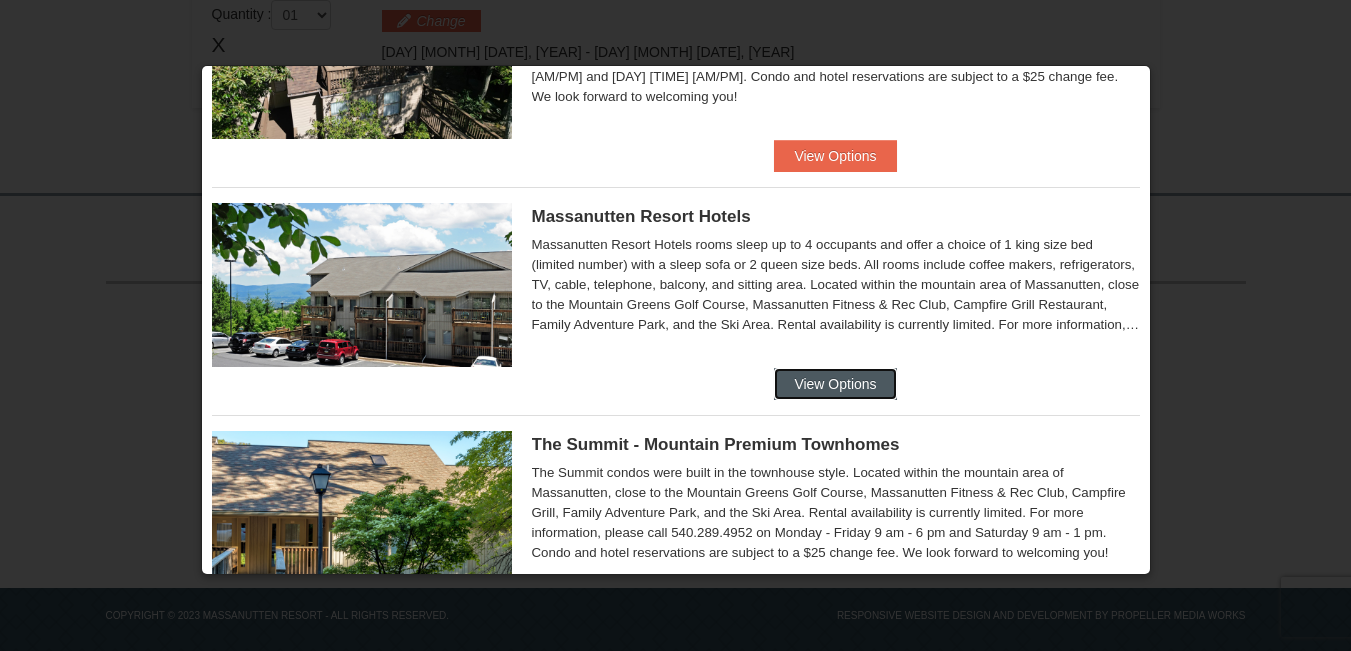 click on "View Options" at bounding box center (835, 384) 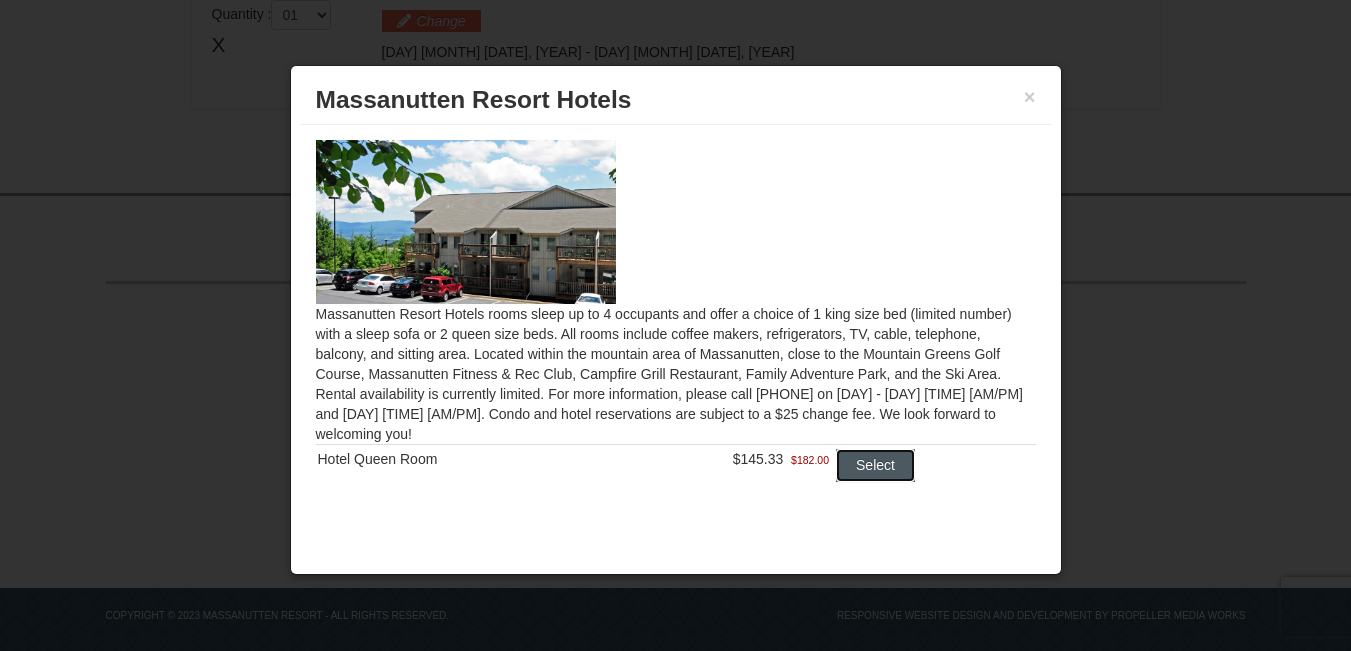 click on "Select" at bounding box center (875, 465) 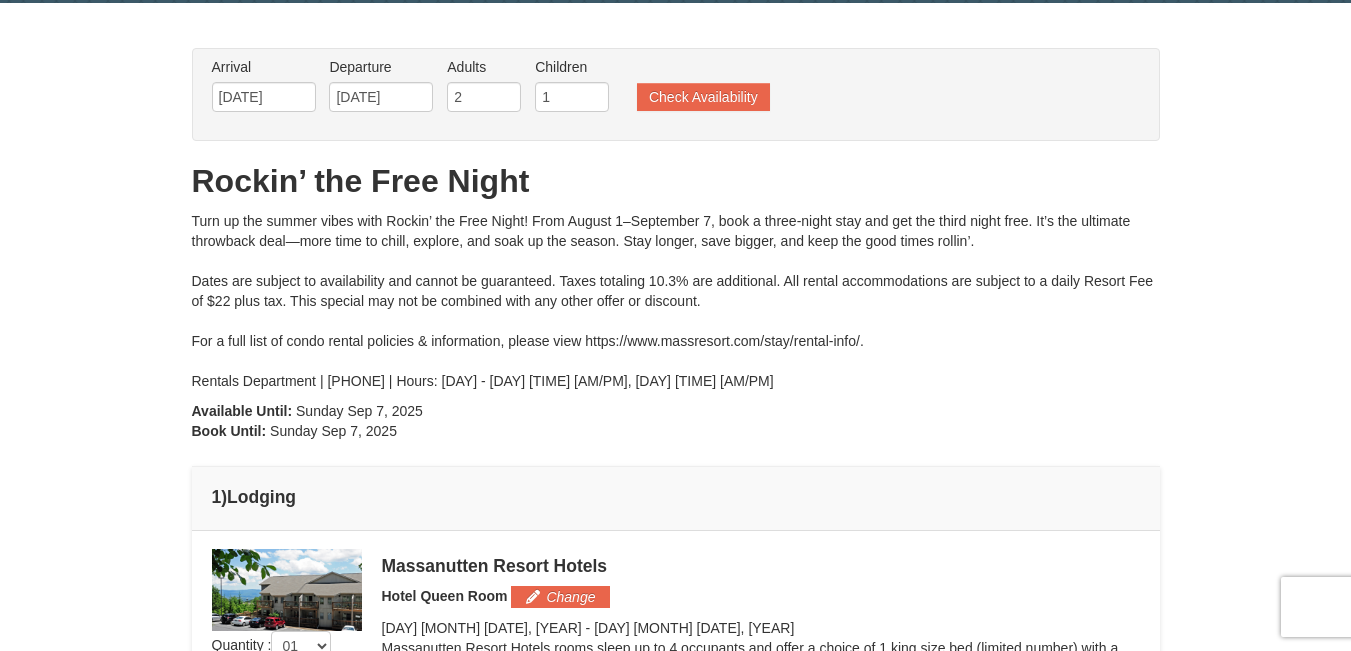 scroll, scrollTop: 17, scrollLeft: 0, axis: vertical 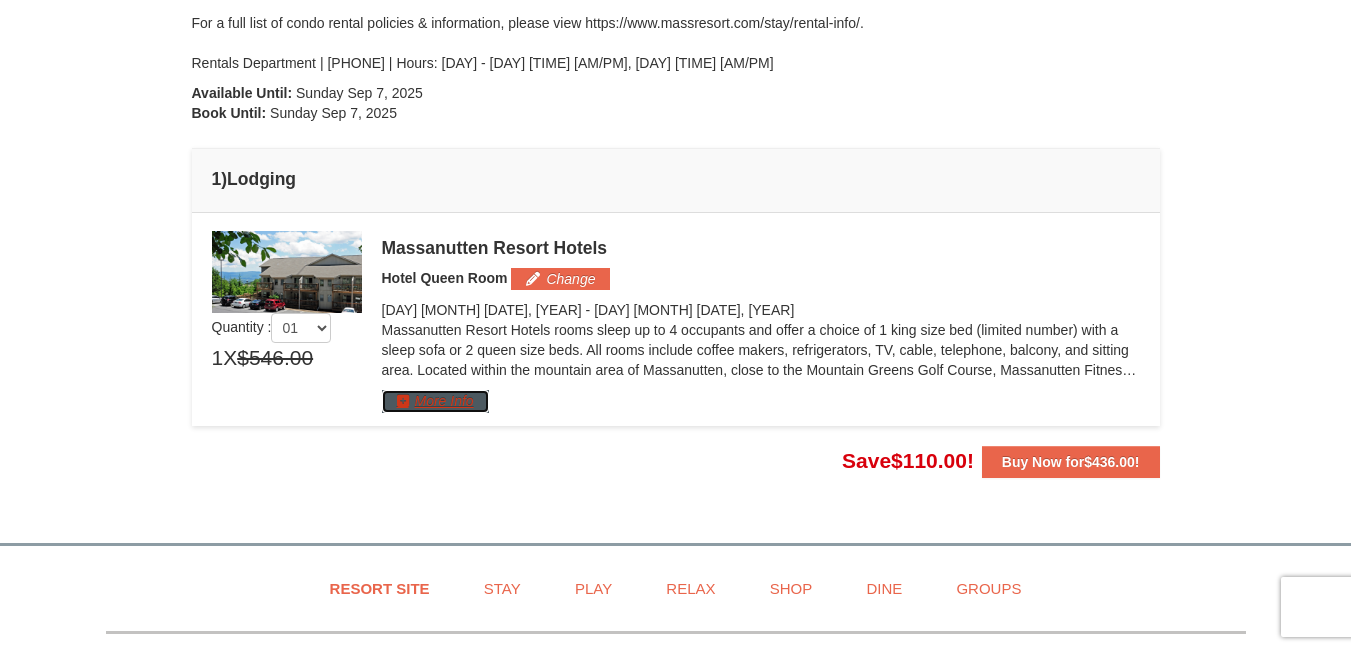 click on "More Info" at bounding box center (435, 401) 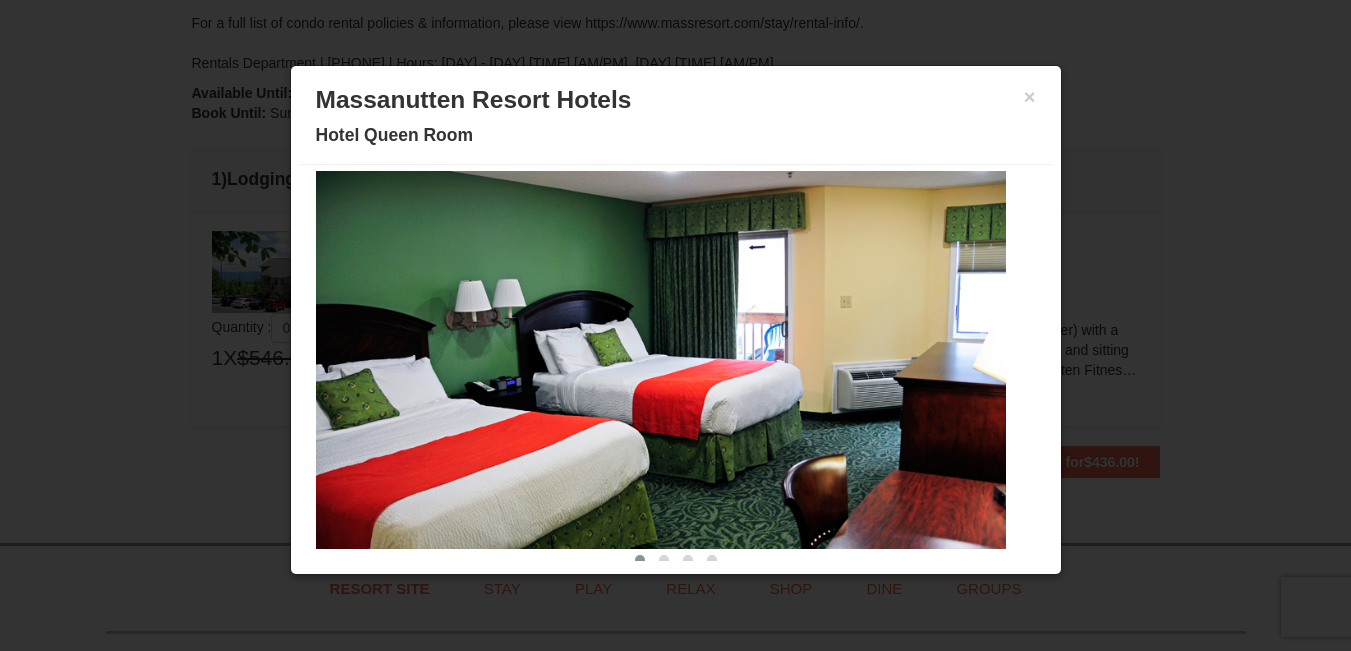 scroll, scrollTop: 91, scrollLeft: 0, axis: vertical 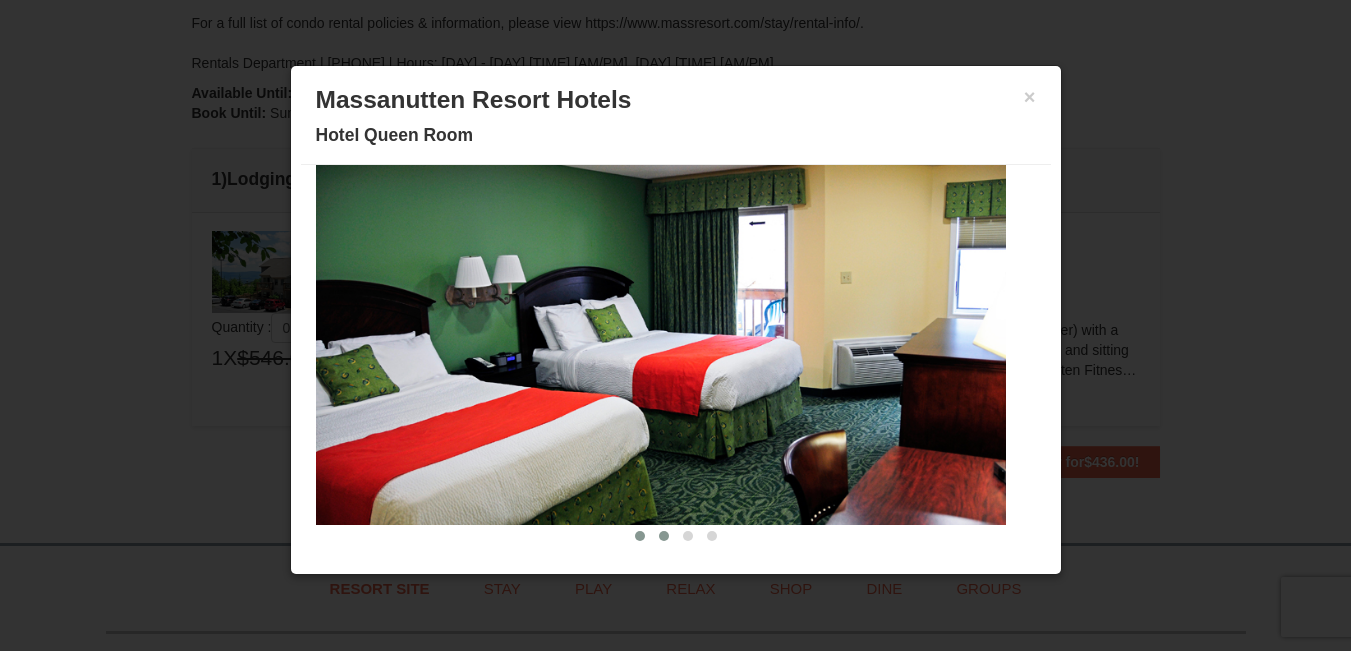 click at bounding box center (664, 536) 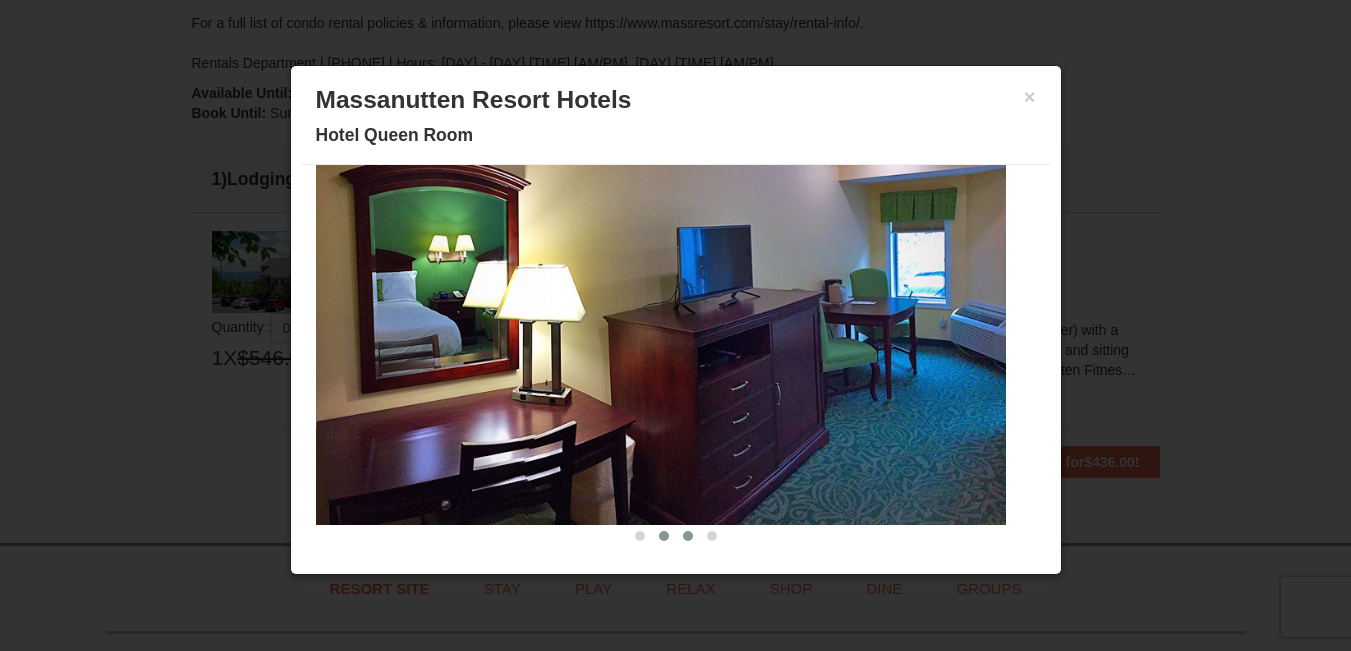 click at bounding box center (688, 536) 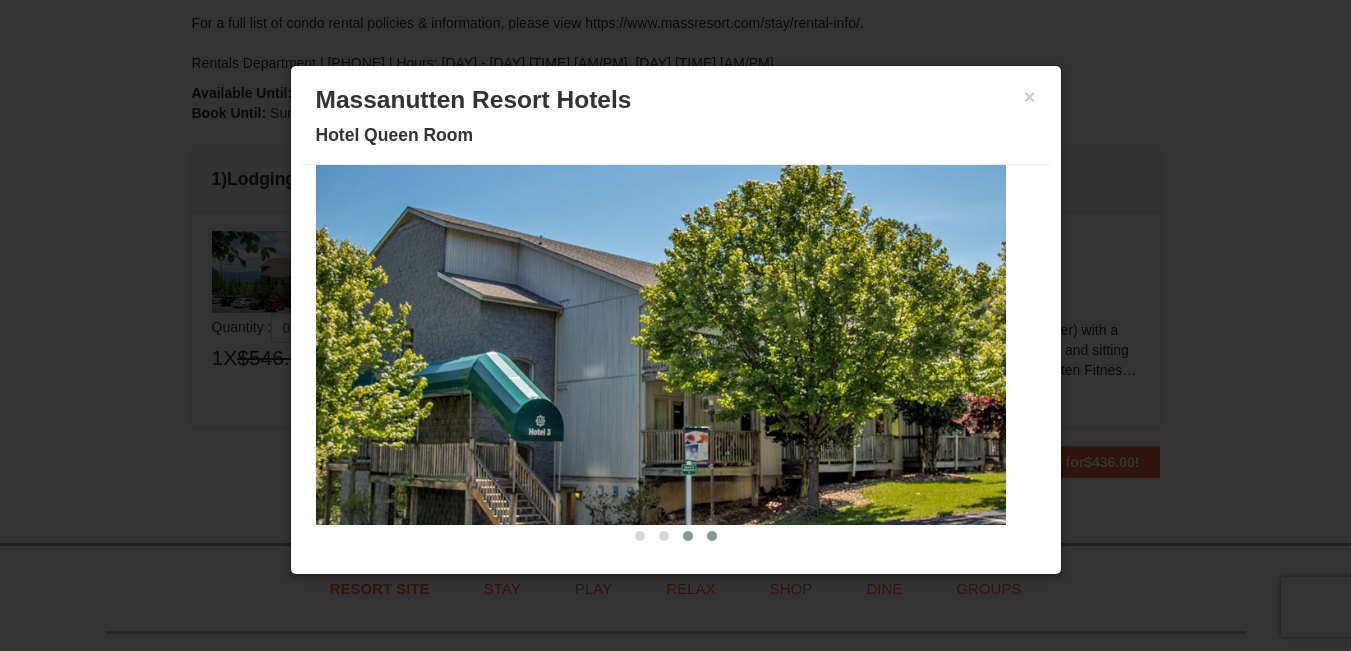 click at bounding box center [712, 536] 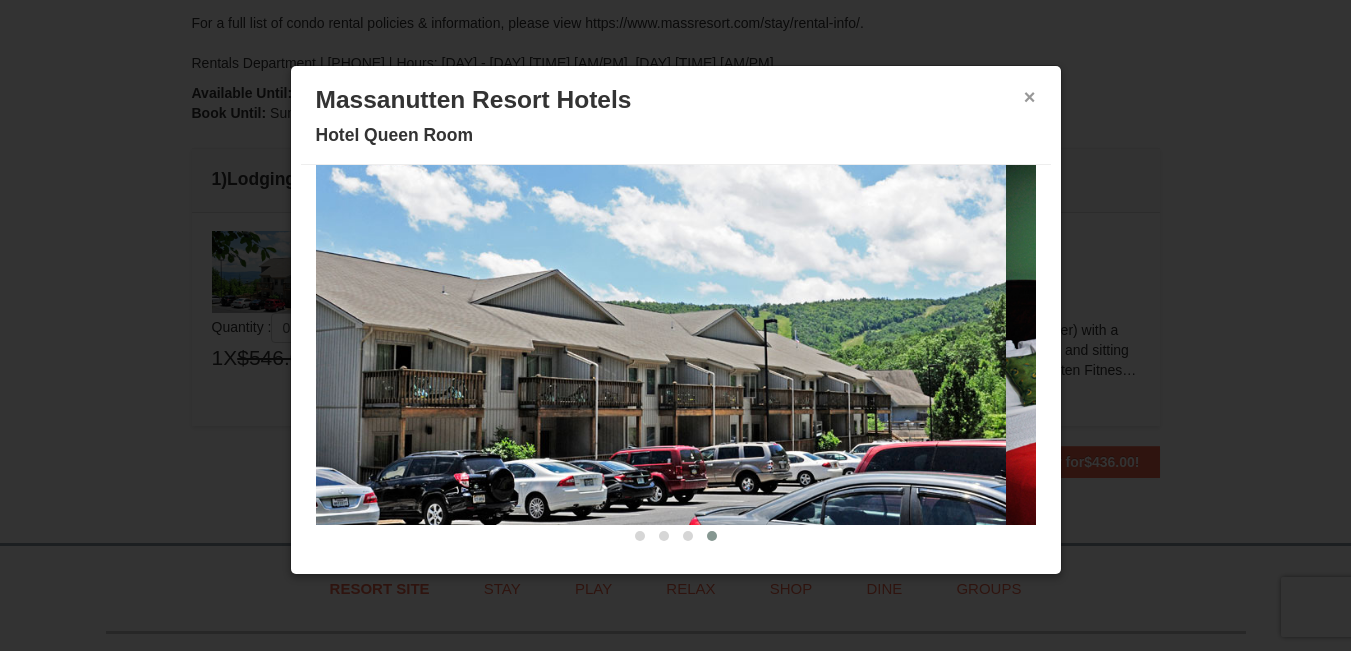 click on "×" at bounding box center [1030, 97] 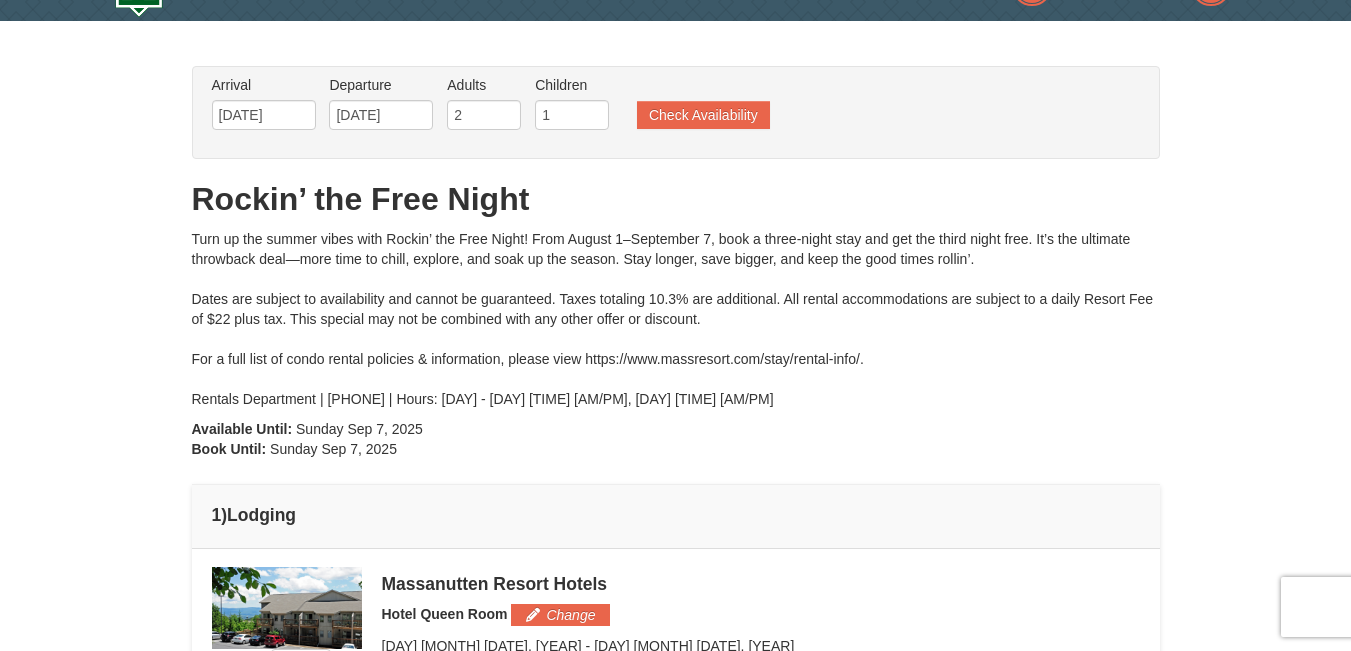 scroll, scrollTop: 30, scrollLeft: 0, axis: vertical 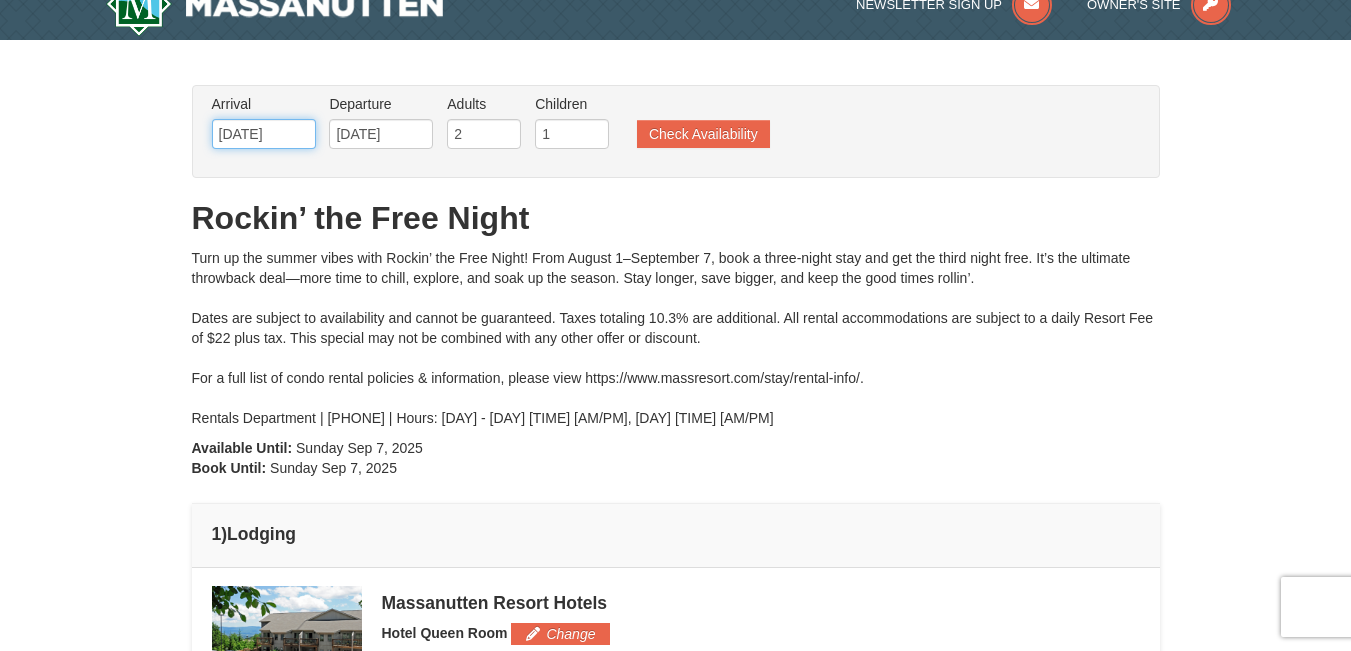 click on "08/28/2025" at bounding box center [264, 134] 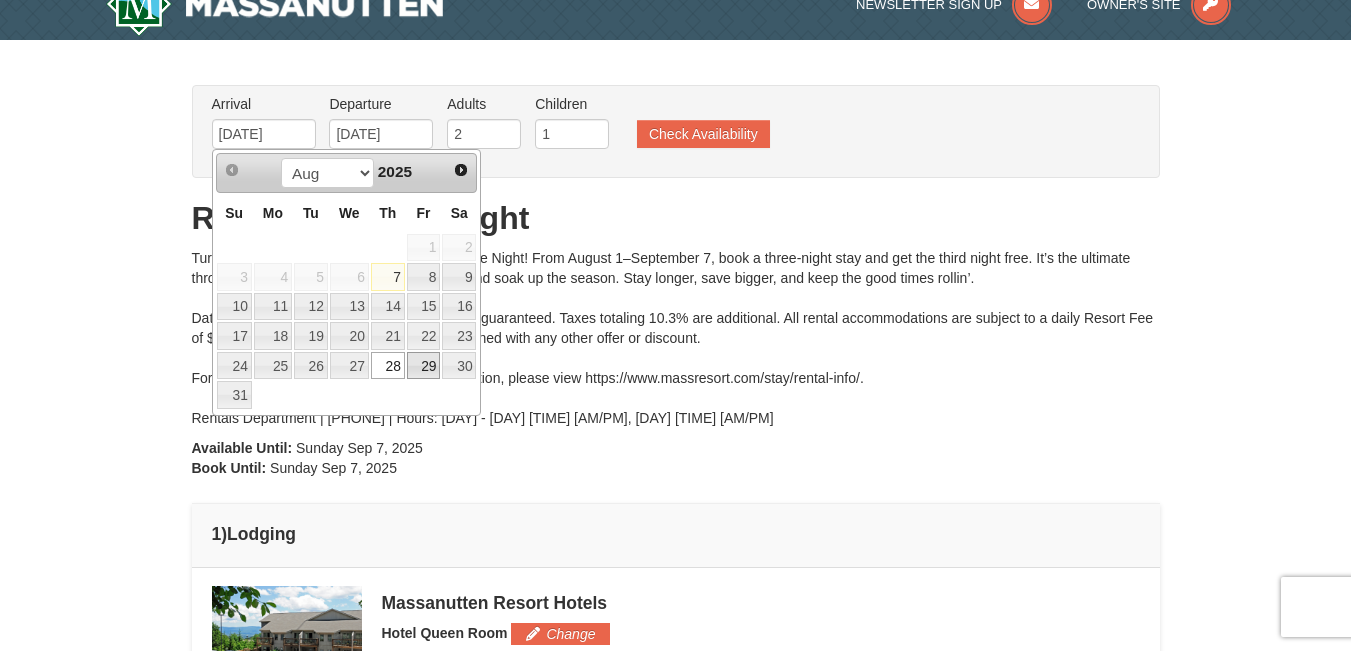 click on "29" at bounding box center (424, 366) 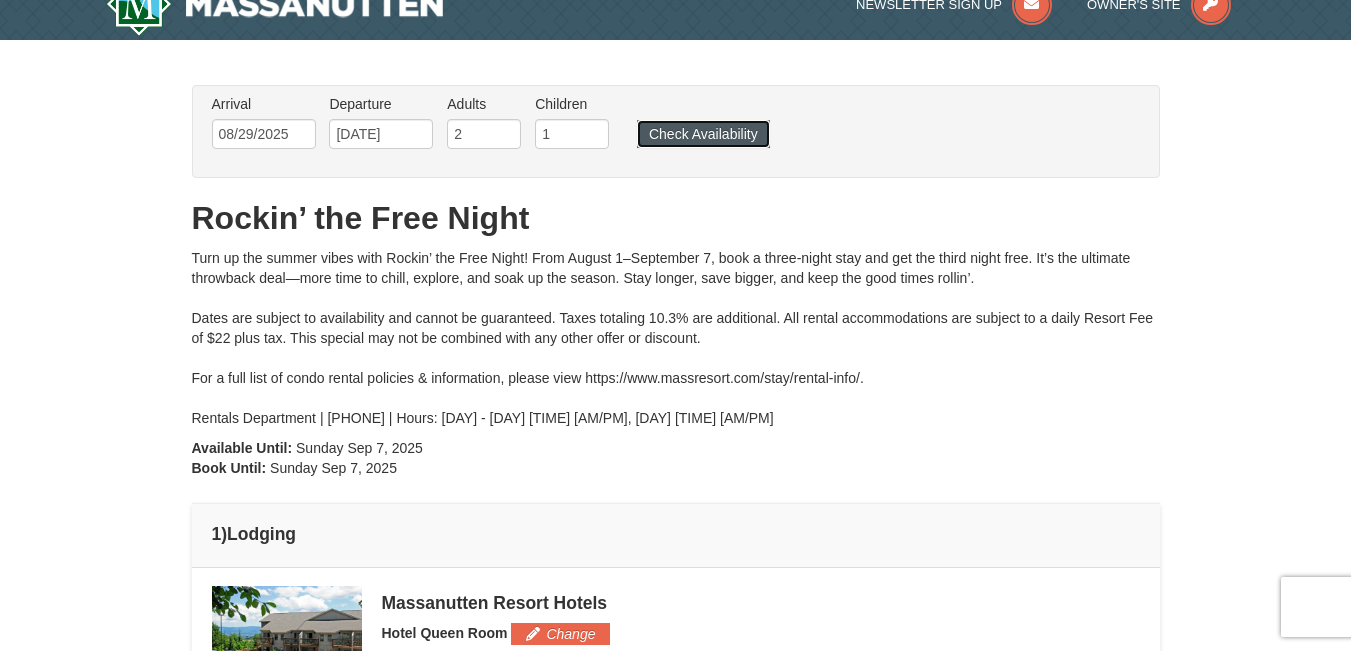 click on "Check Availability" at bounding box center [703, 134] 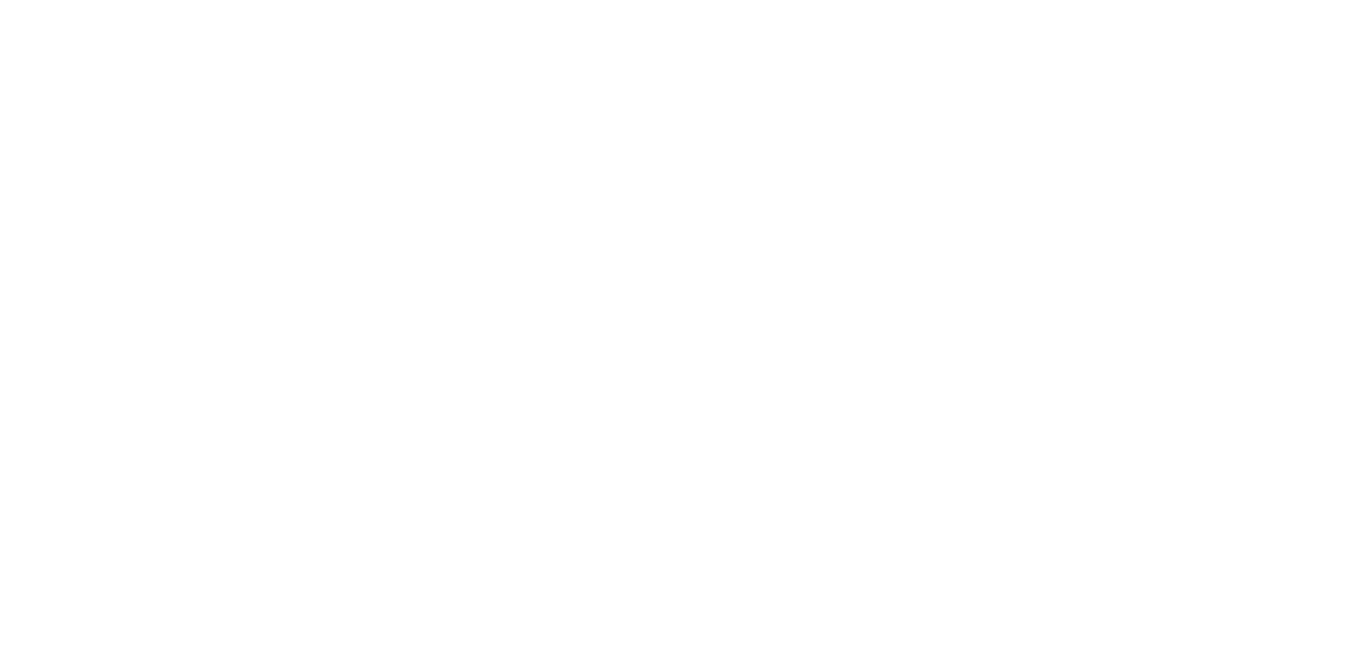 scroll, scrollTop: 0, scrollLeft: 0, axis: both 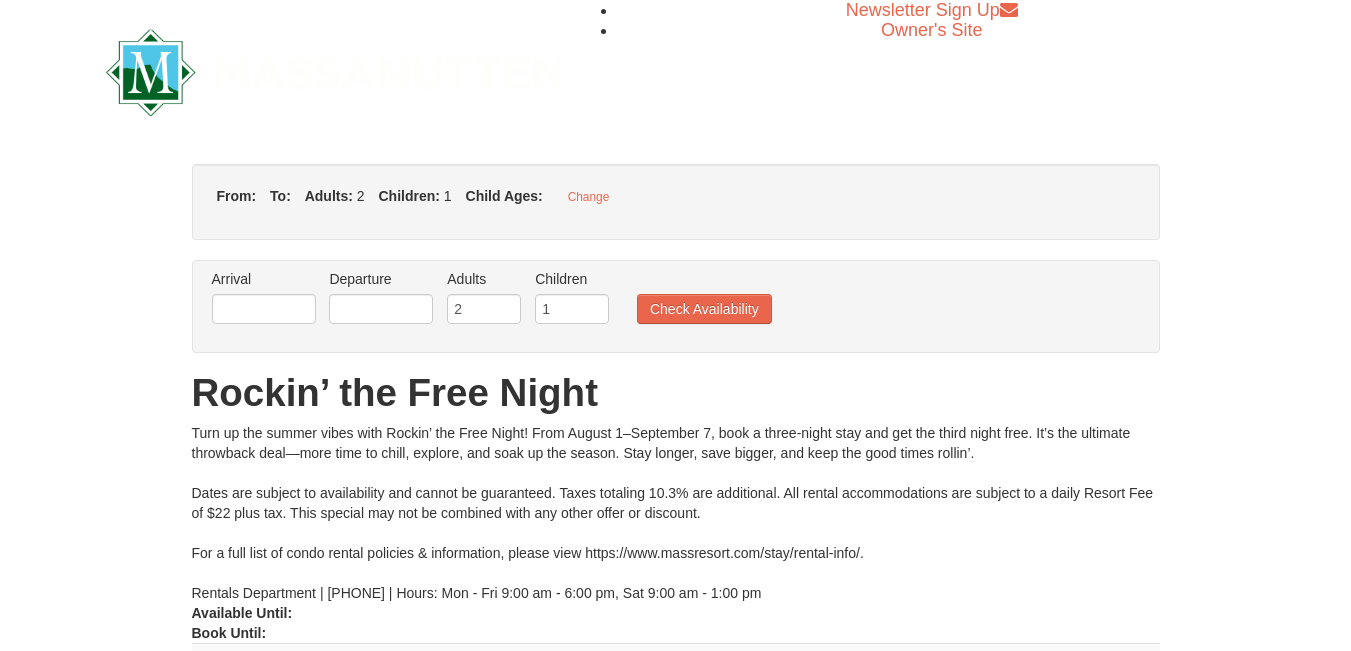 type on "08/29/2025" 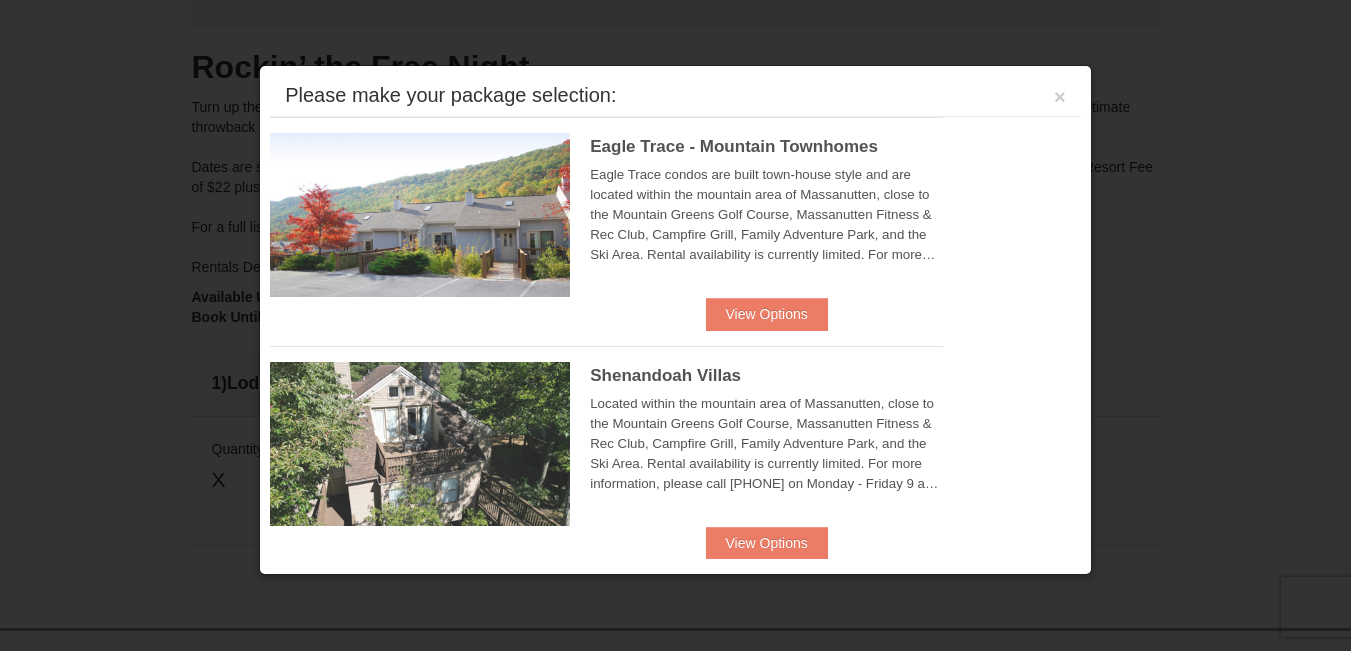 scroll, scrollTop: 612, scrollLeft: 0, axis: vertical 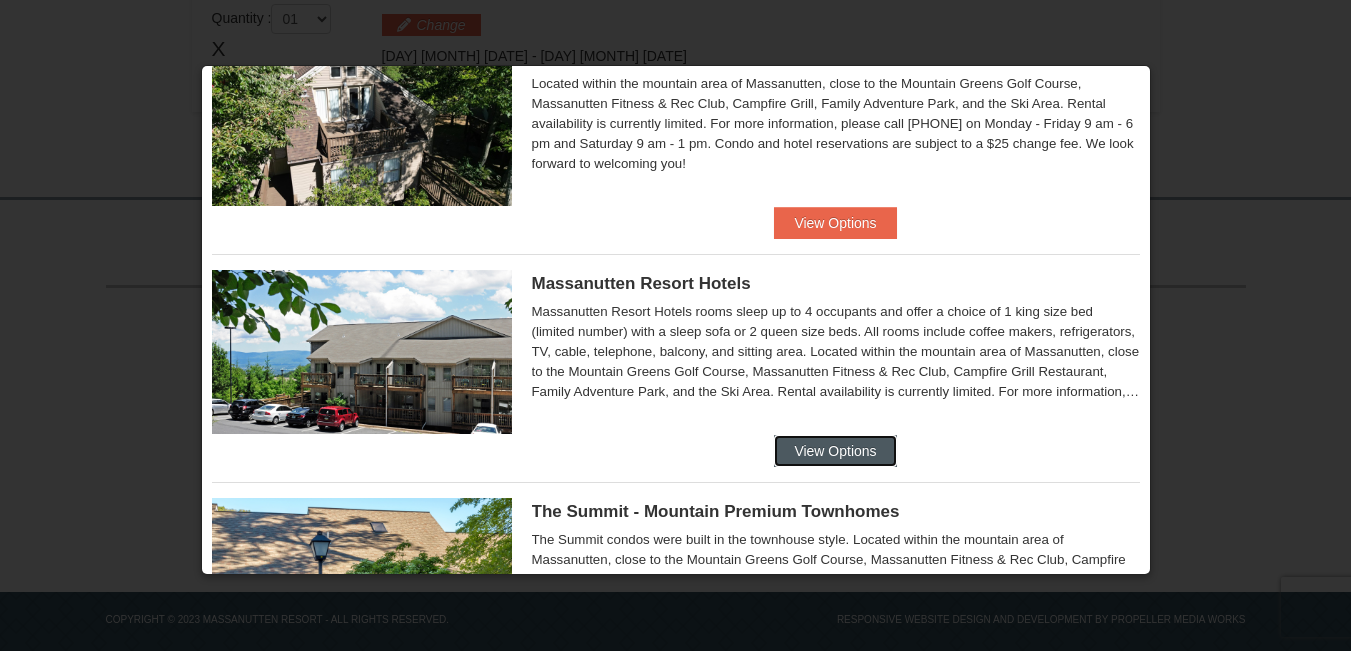 click on "View Options" at bounding box center (835, 451) 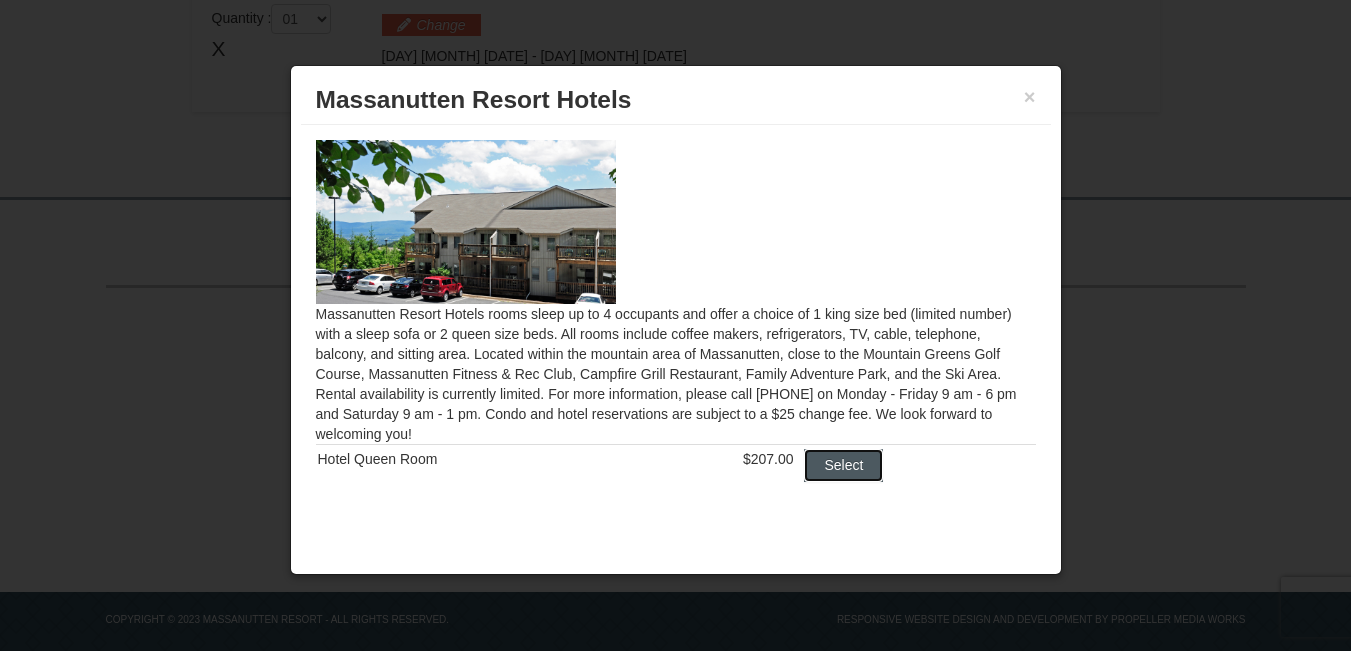 click on "Select" at bounding box center [843, 465] 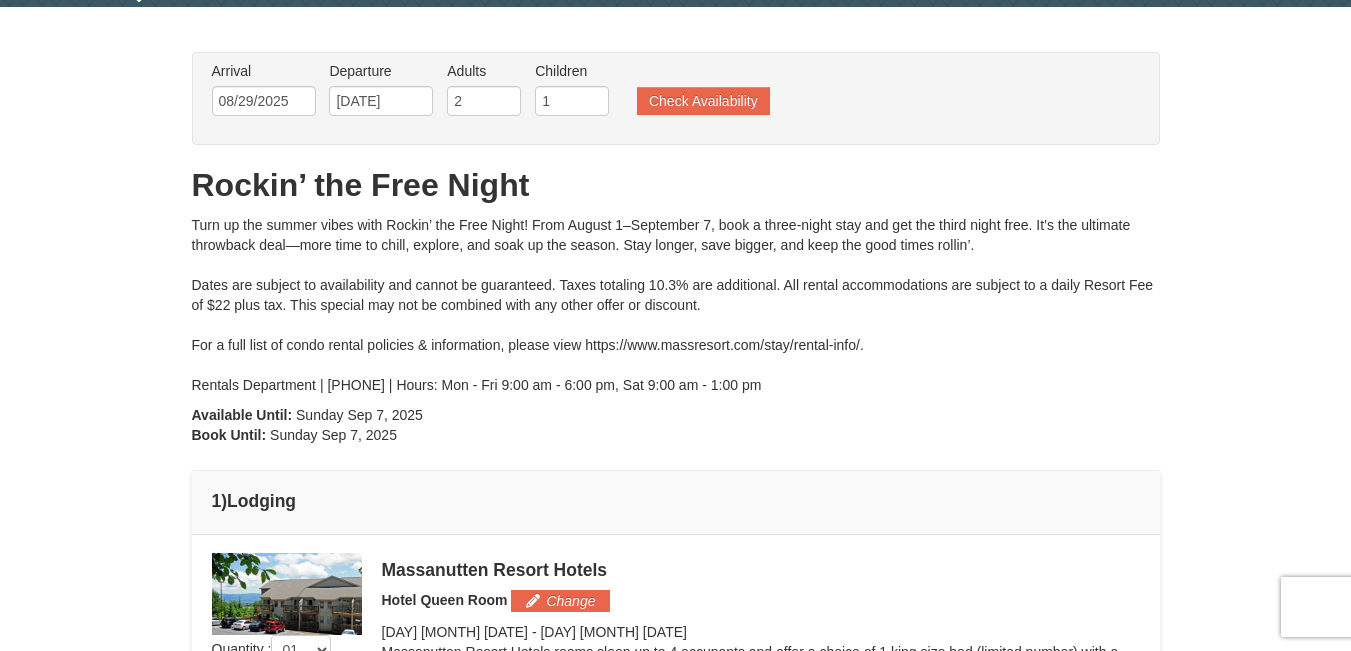 scroll, scrollTop: 0, scrollLeft: 0, axis: both 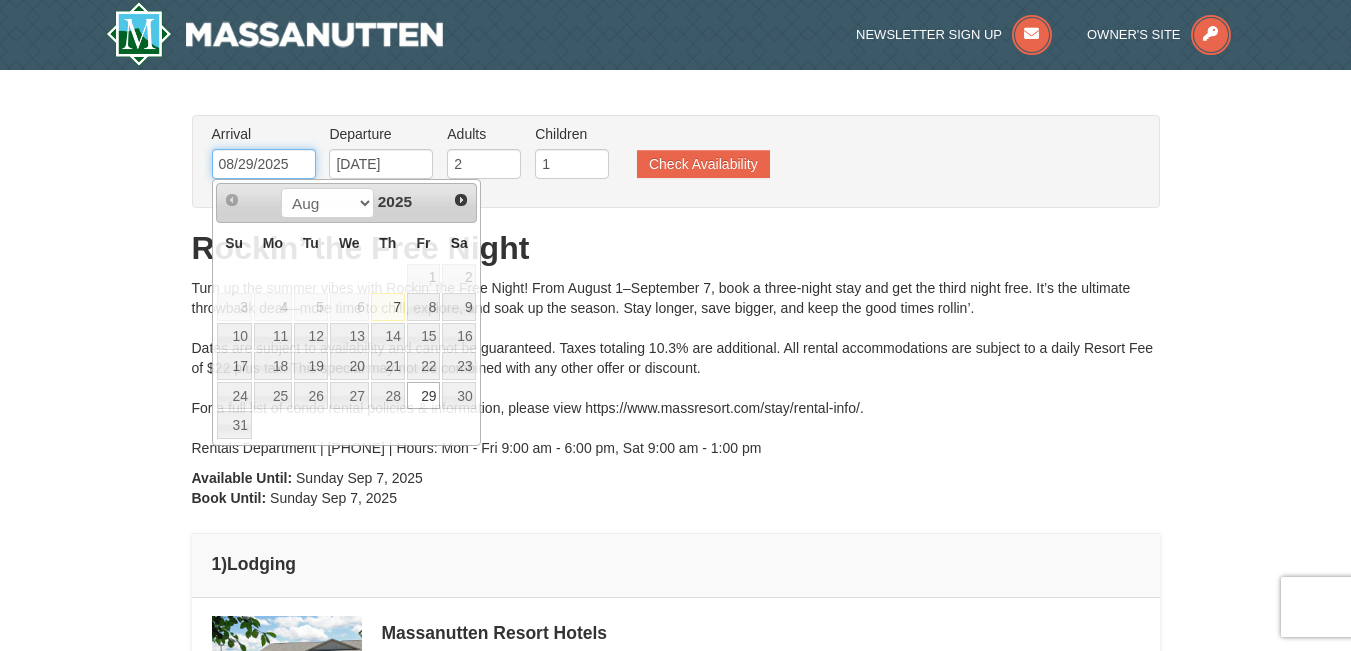 click on "08/29/2025" at bounding box center (264, 164) 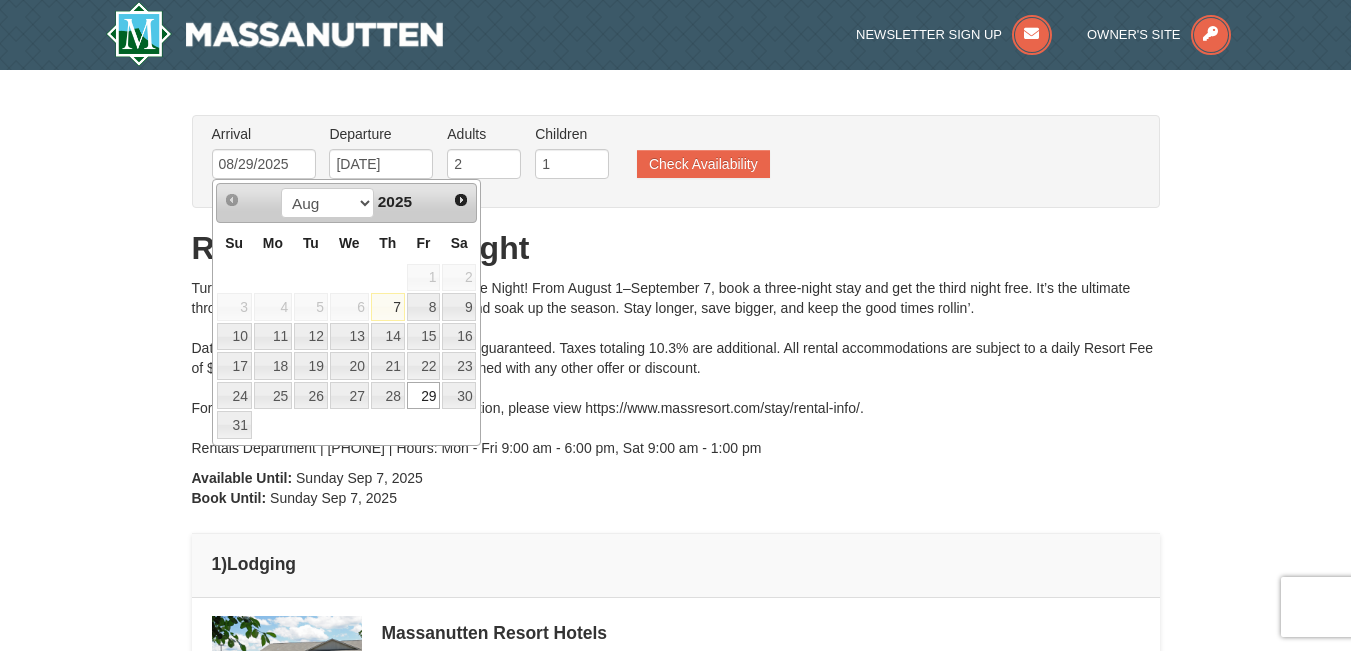 click on "29" at bounding box center (424, 396) 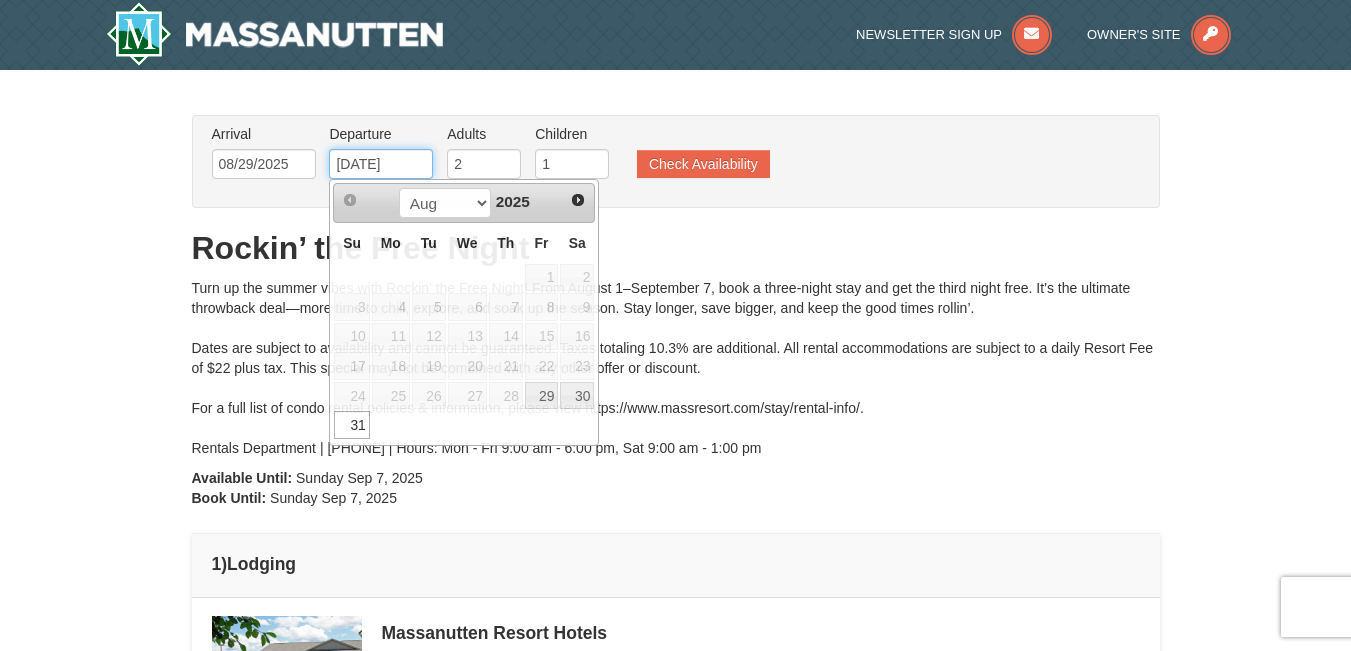 click on "08/31/2025" at bounding box center [381, 164] 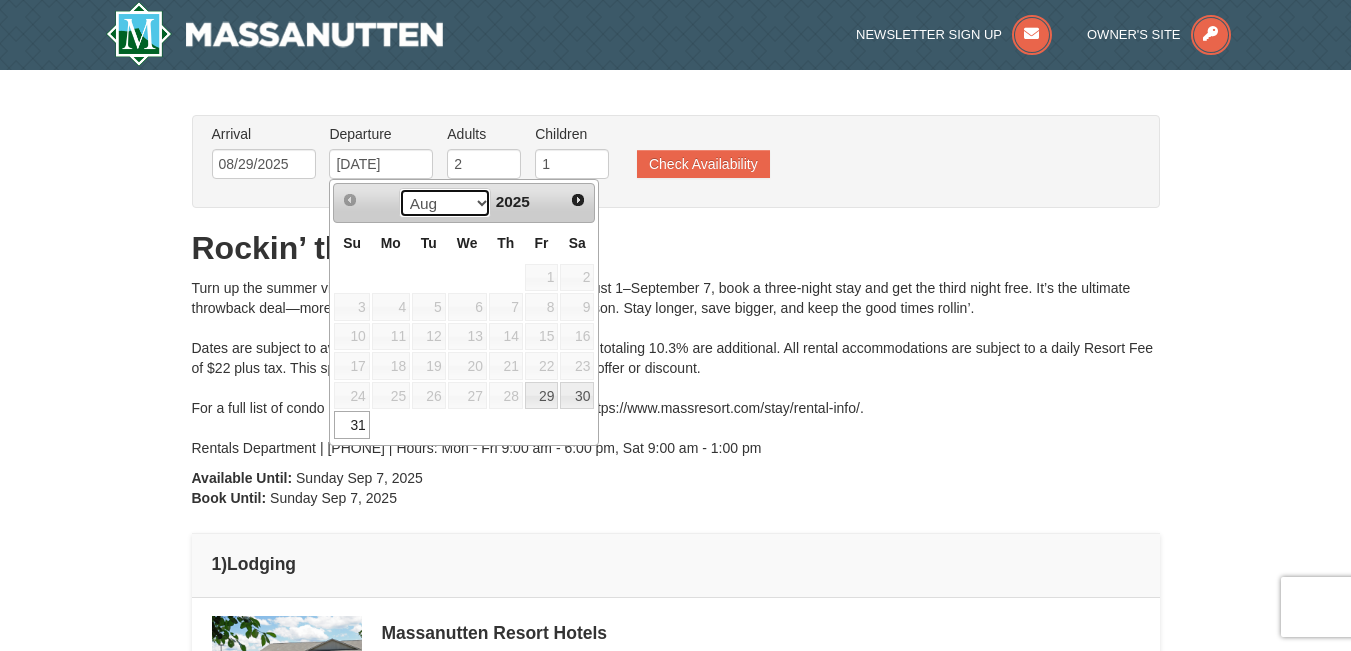 click on "Aug Sep" at bounding box center [445, 203] 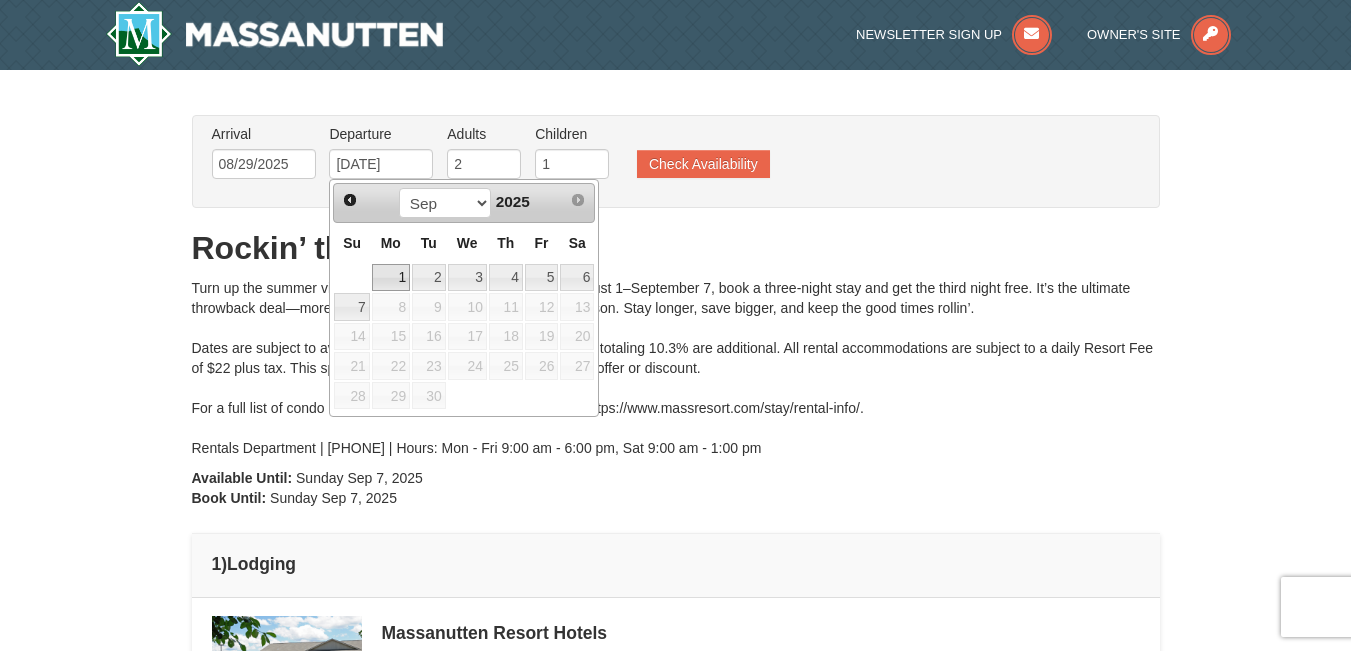 click on "1" at bounding box center [391, 278] 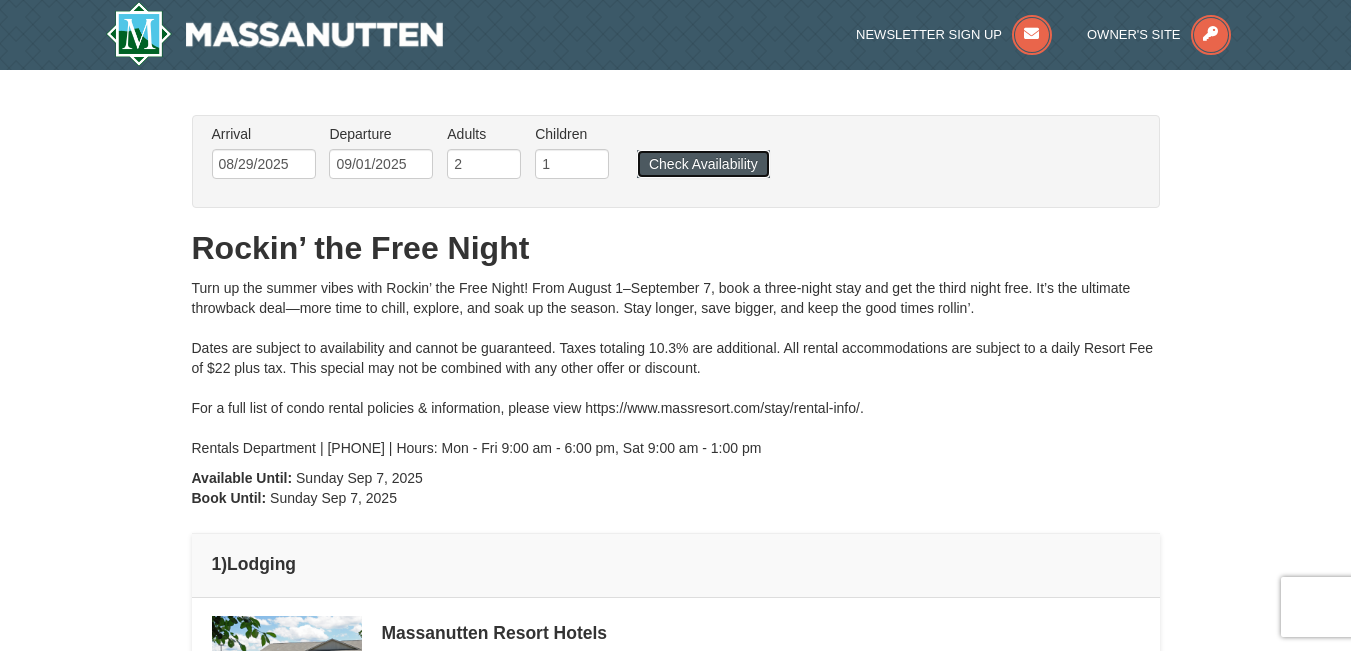 click on "Check Availability" at bounding box center [703, 164] 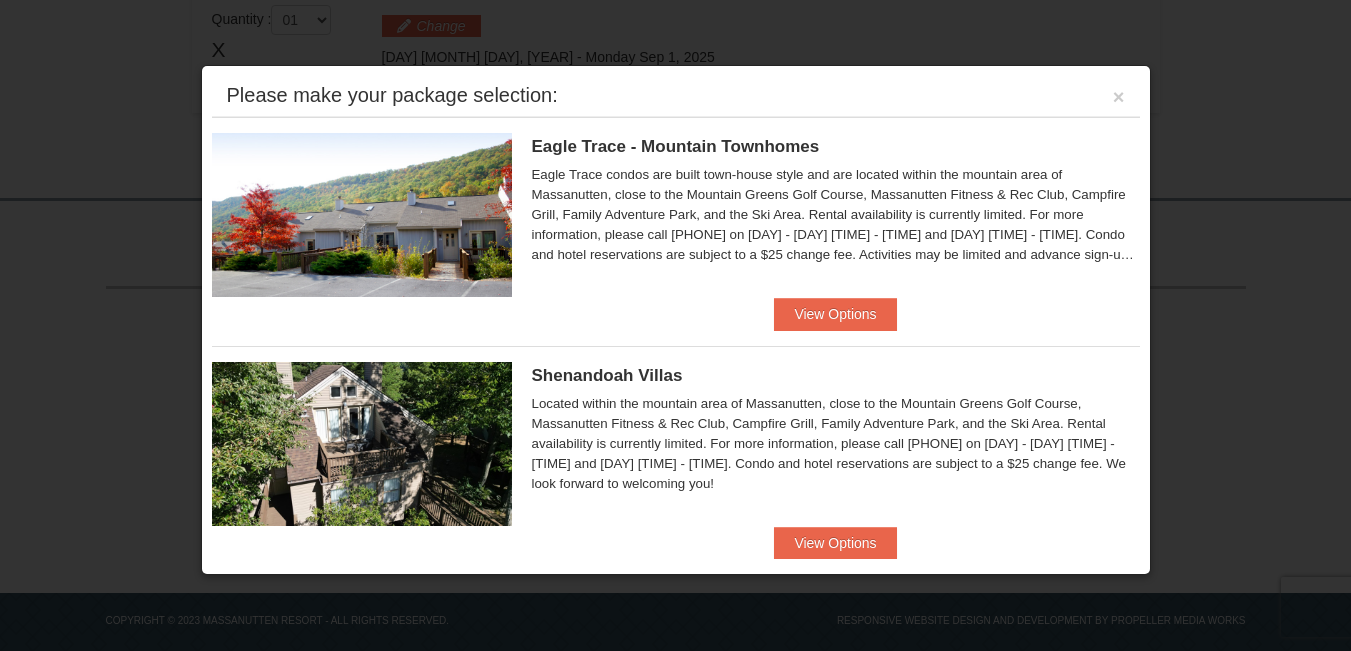 scroll, scrollTop: 612, scrollLeft: 0, axis: vertical 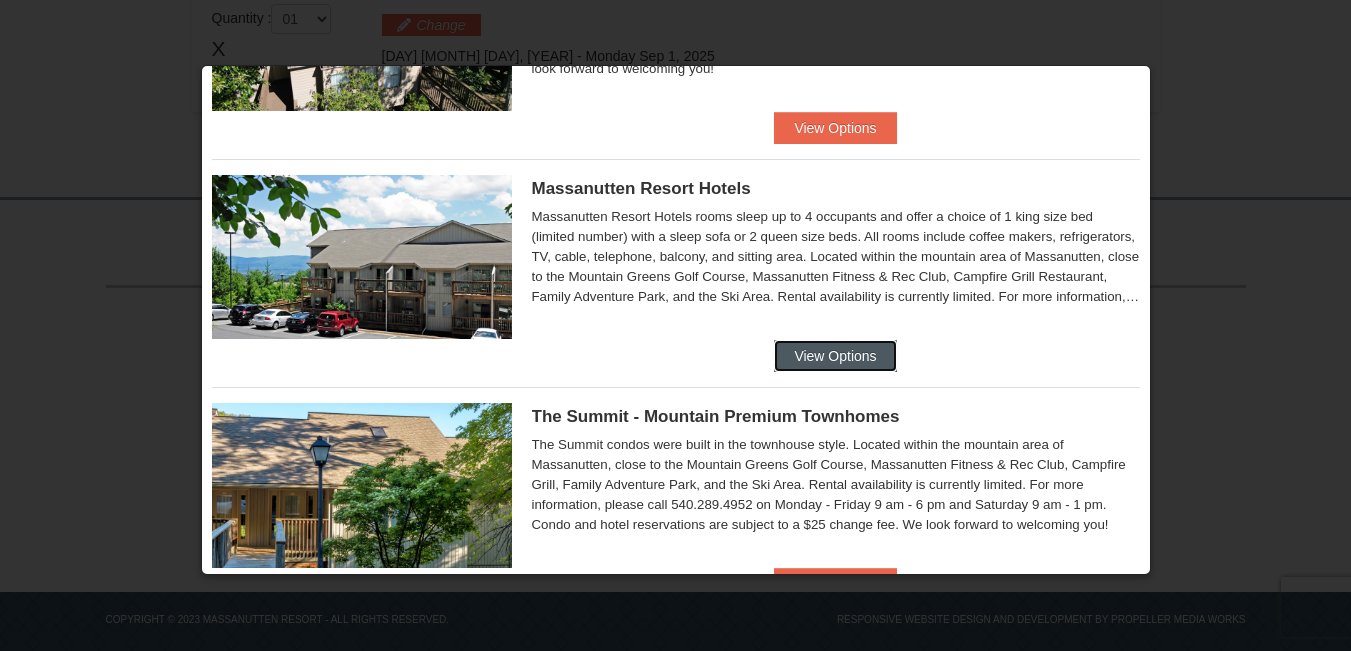 click on "View Options" at bounding box center [835, 356] 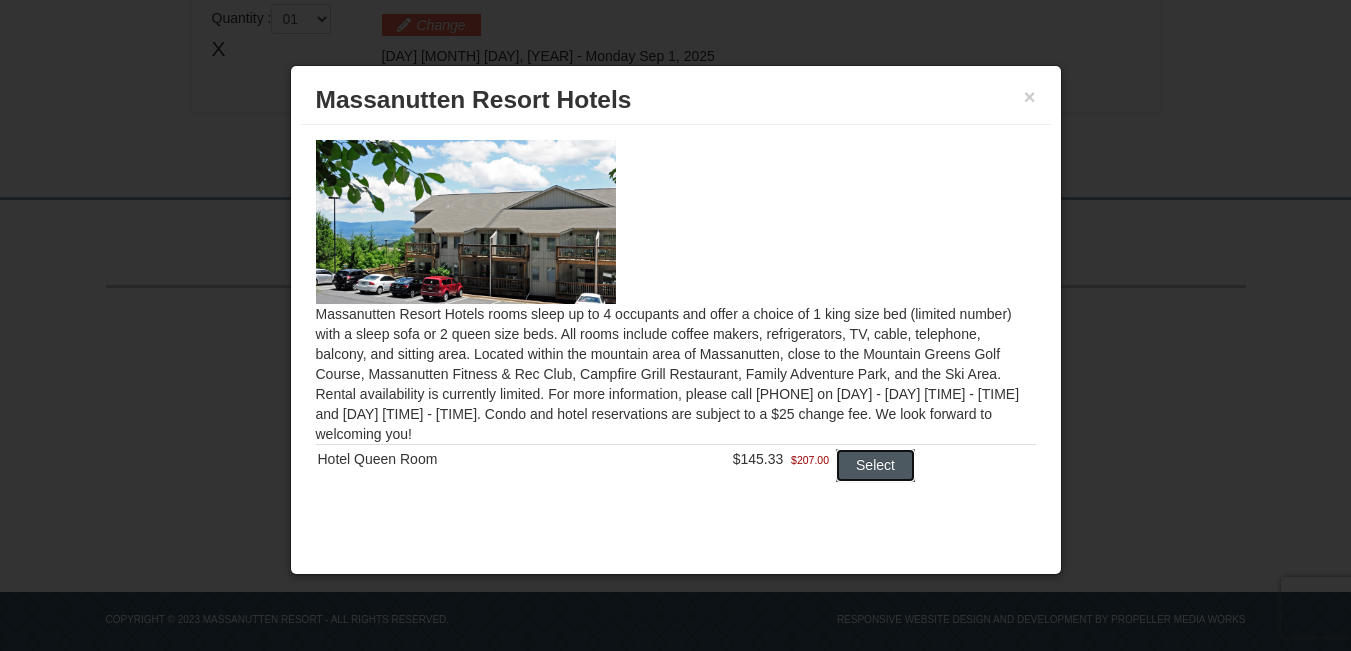 click on "Select" at bounding box center [875, 465] 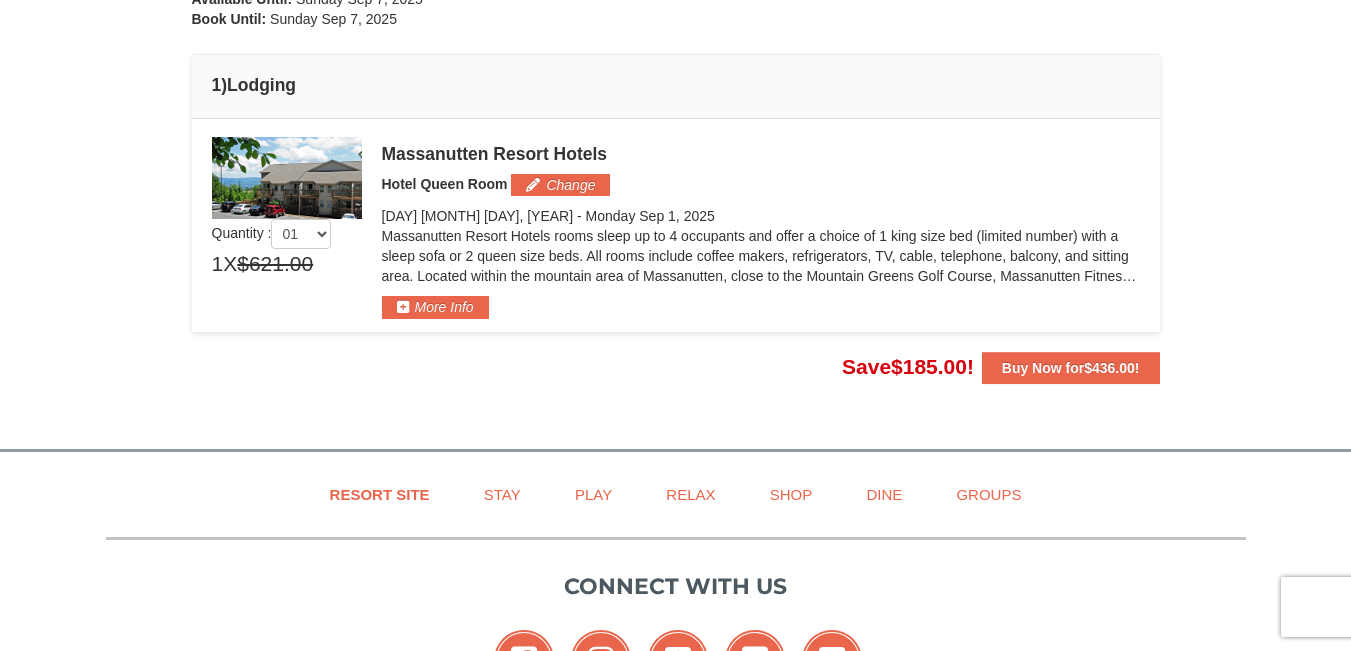 scroll, scrollTop: 489, scrollLeft: 0, axis: vertical 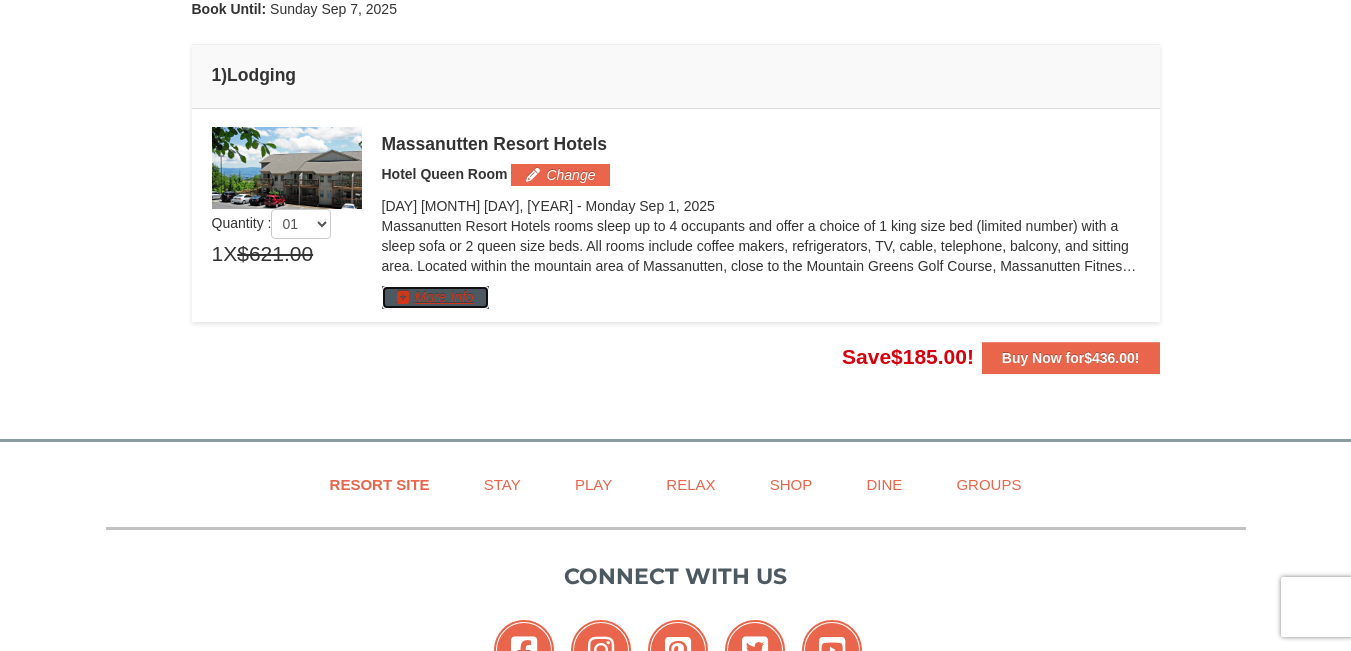 click on "More Info" at bounding box center [435, 297] 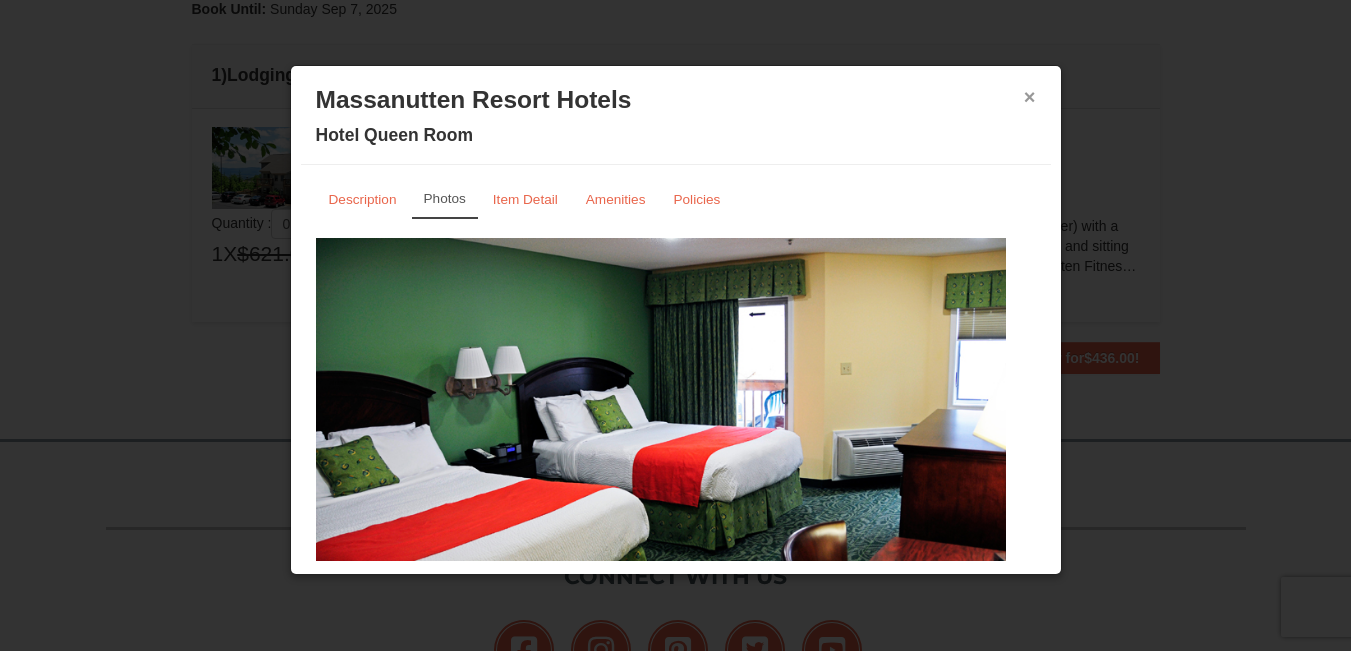click on "×" at bounding box center (1030, 97) 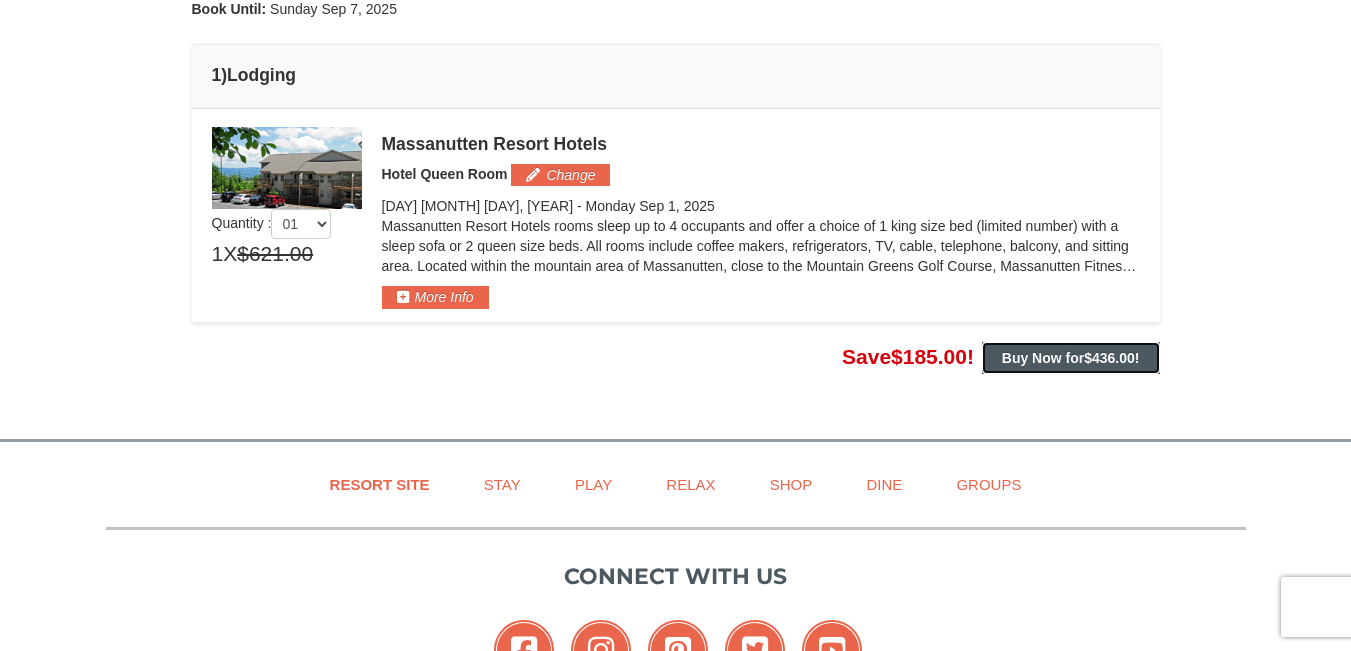 click on "Buy Now for
$436.00 !" at bounding box center [1071, 358] 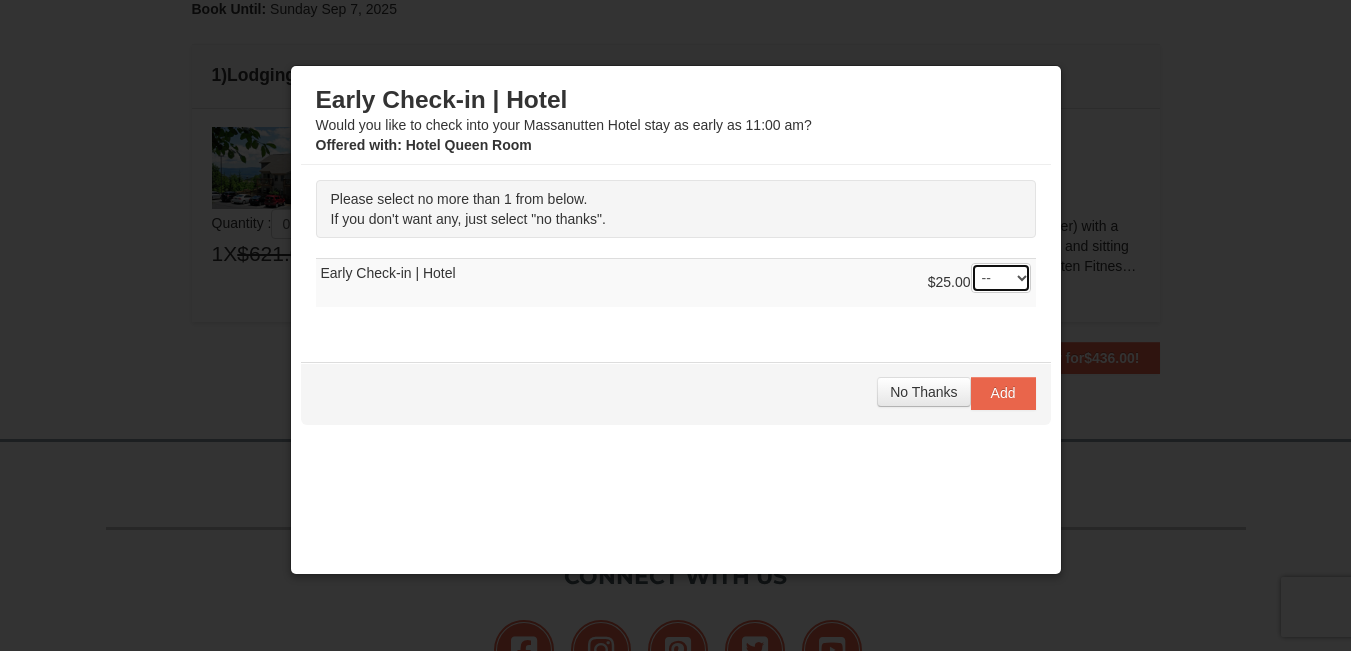 click on "--
01" at bounding box center [1001, 278] 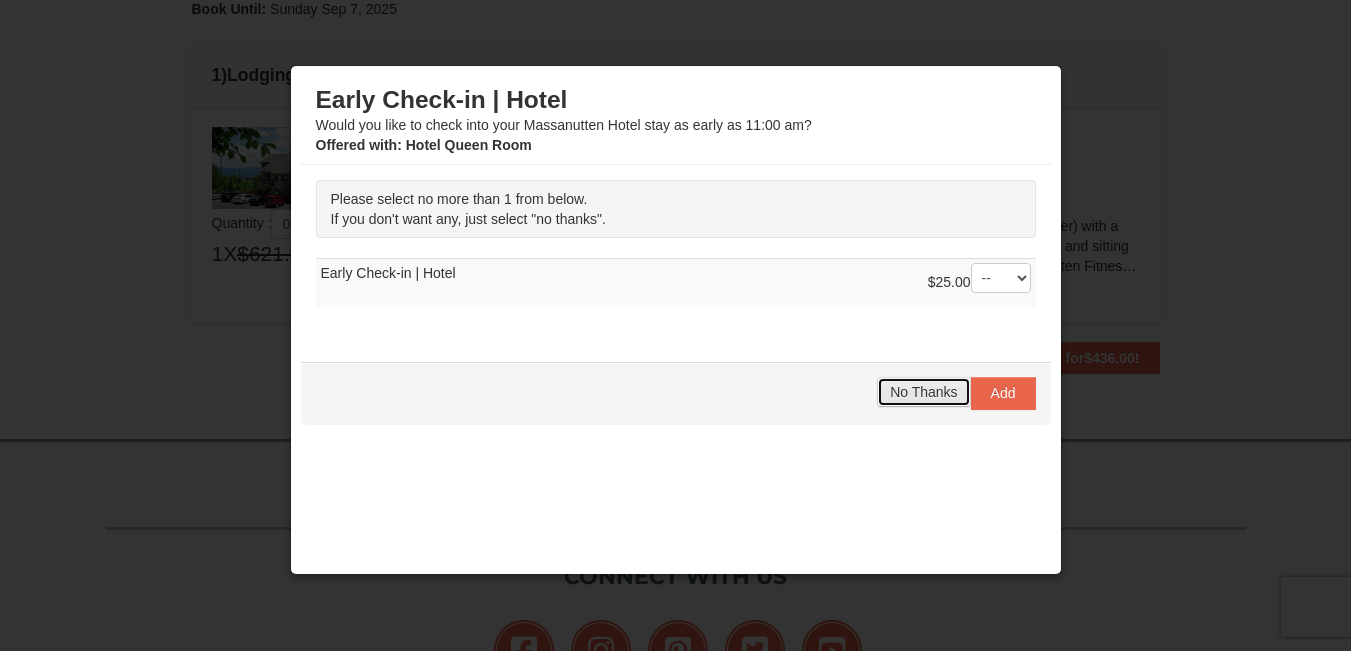 click on "No Thanks" at bounding box center (923, 392) 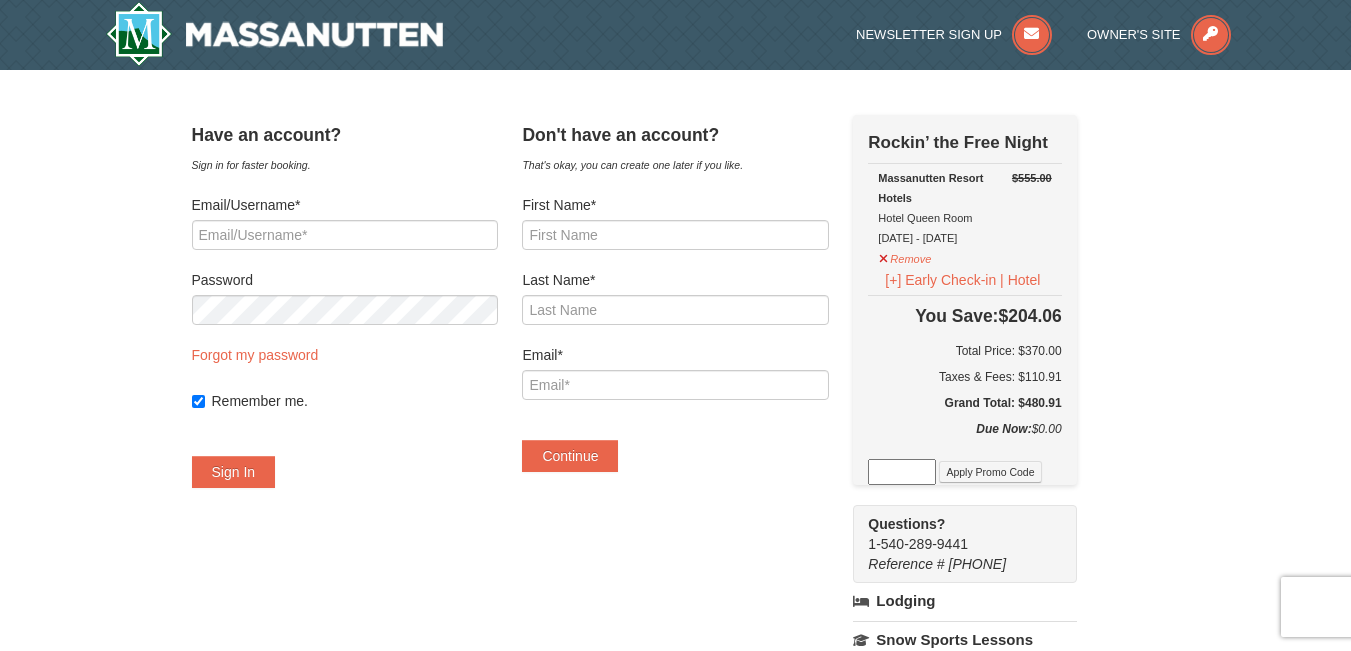 scroll, scrollTop: 0, scrollLeft: 0, axis: both 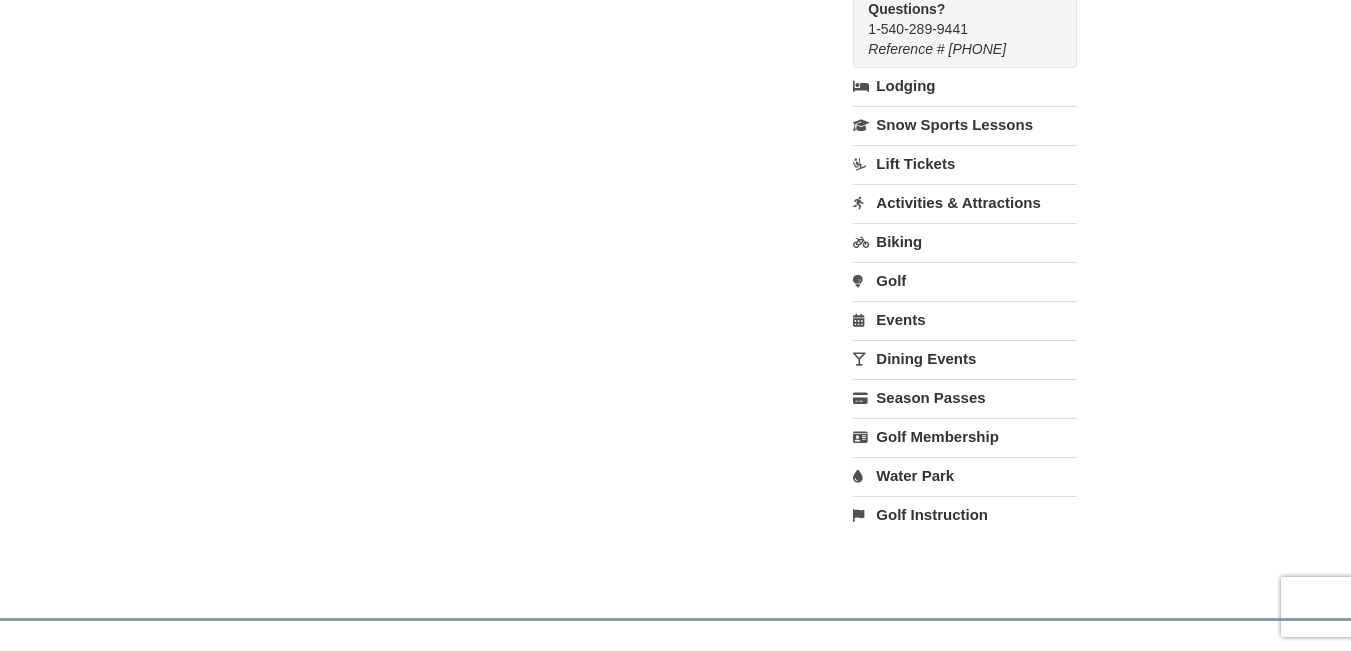 click on "Golf" at bounding box center (964, 280) 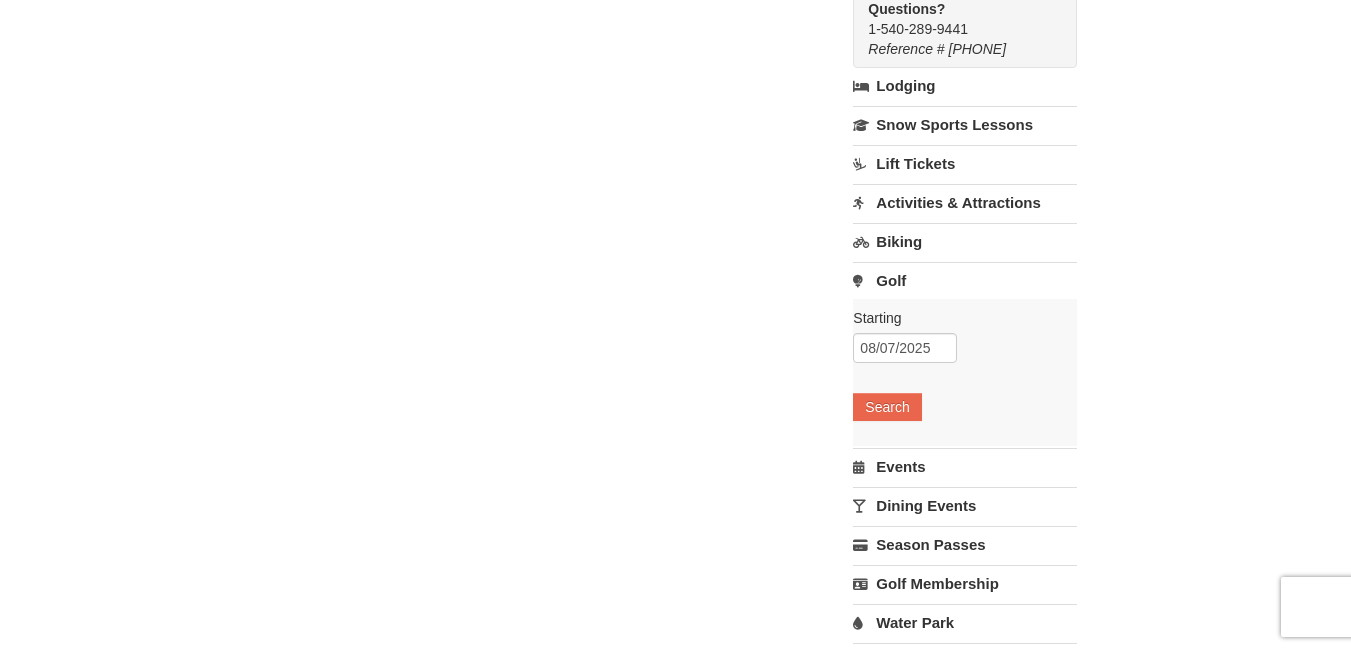 click on "Golf" at bounding box center [964, 280] 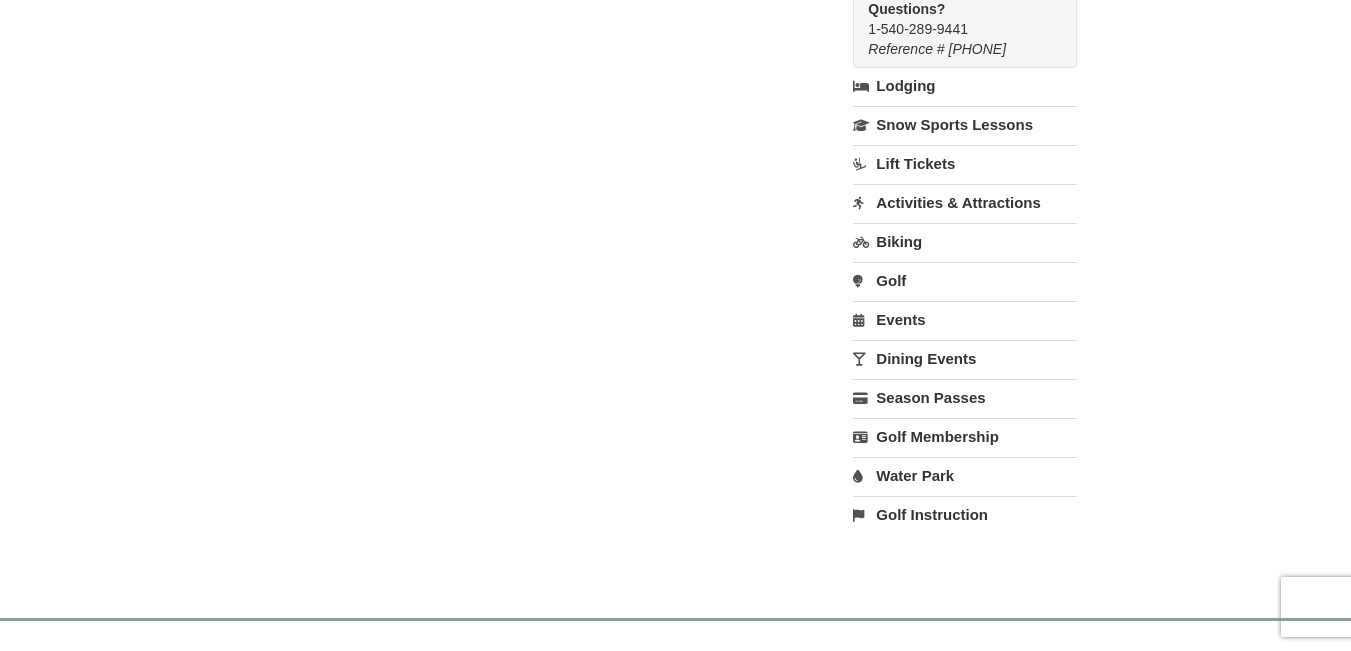 click on "Activities & Attractions" at bounding box center [964, 202] 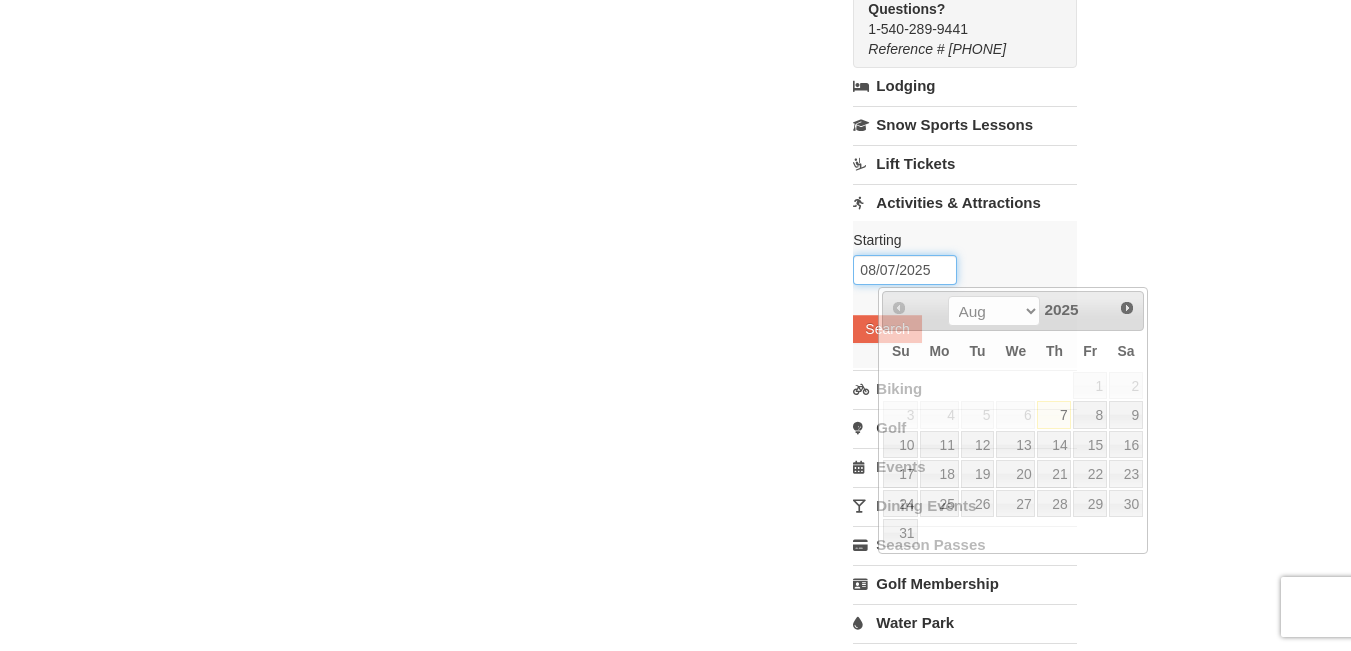 click on "08/07/2025" at bounding box center [905, 270] 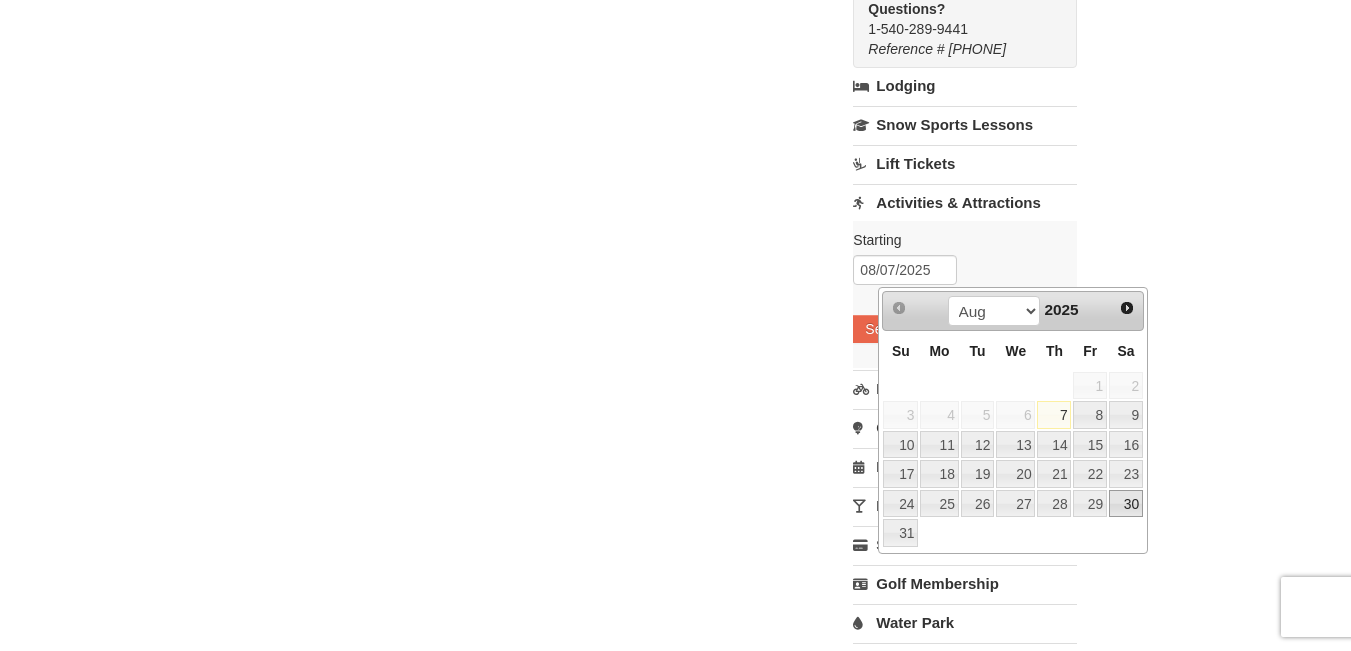 click on "30" at bounding box center [1126, 504] 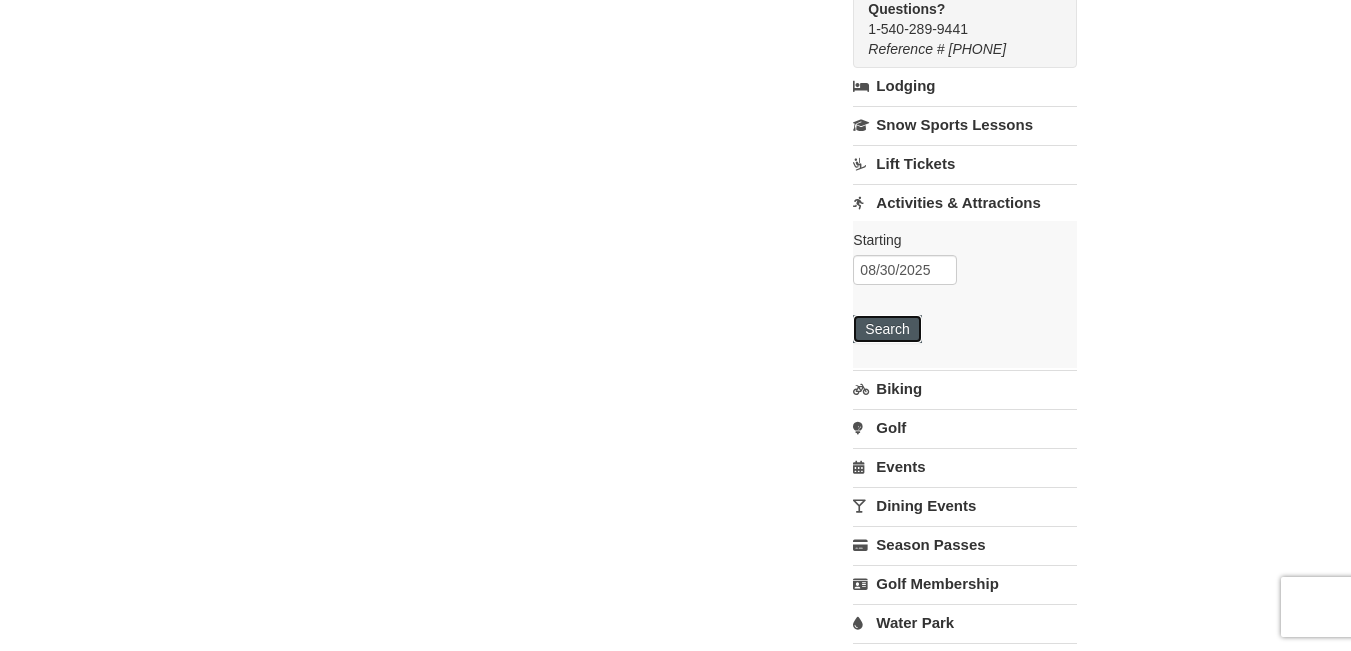 click on "Search" at bounding box center [887, 329] 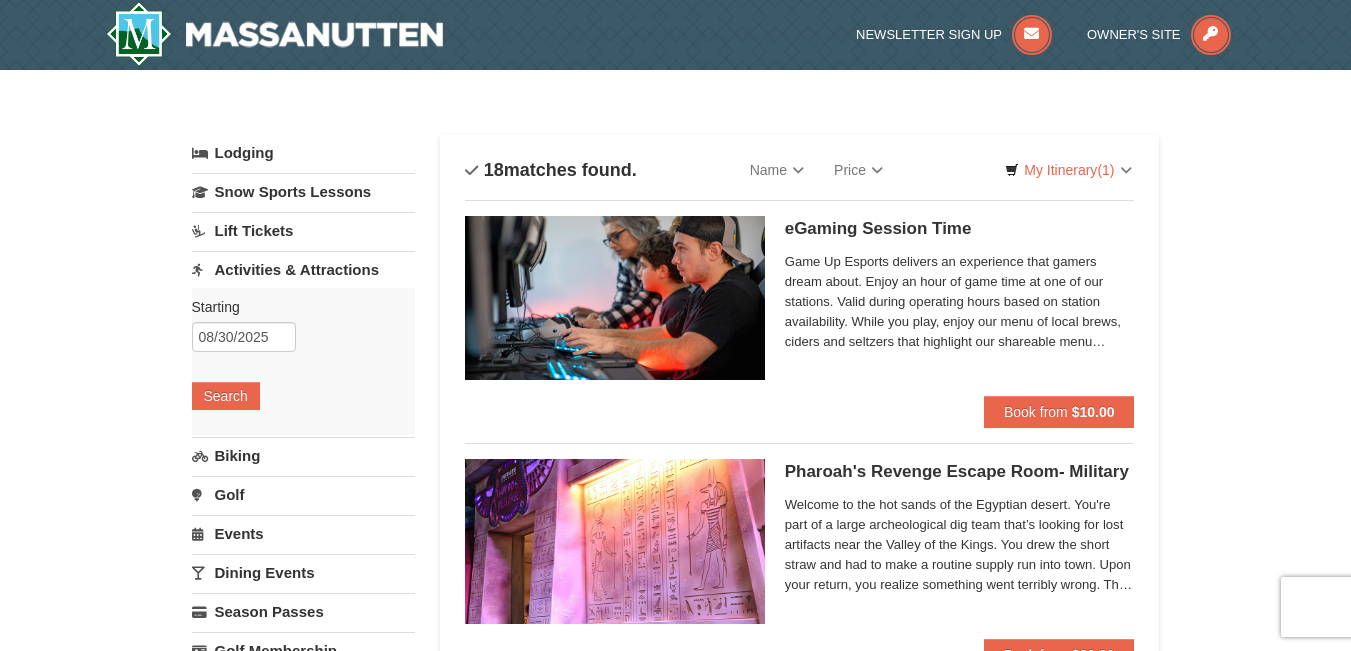 scroll, scrollTop: 0, scrollLeft: 0, axis: both 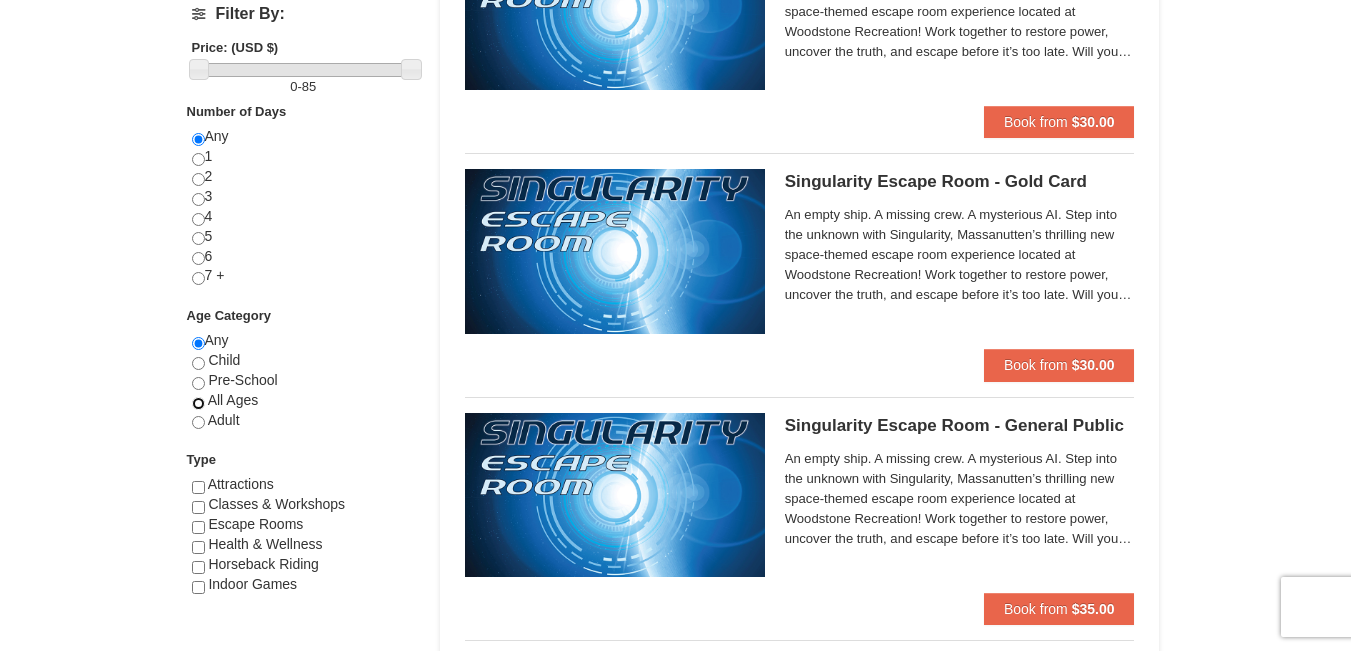 click at bounding box center [198, 403] 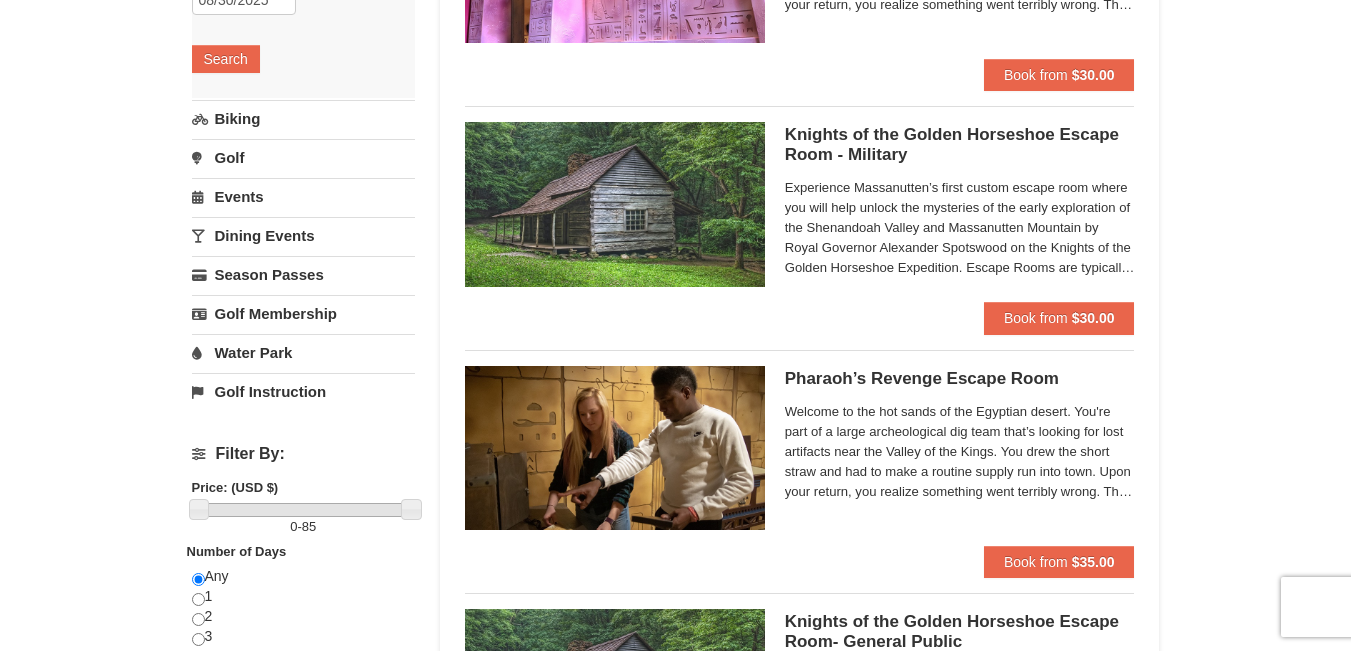 scroll, scrollTop: 370, scrollLeft: 0, axis: vertical 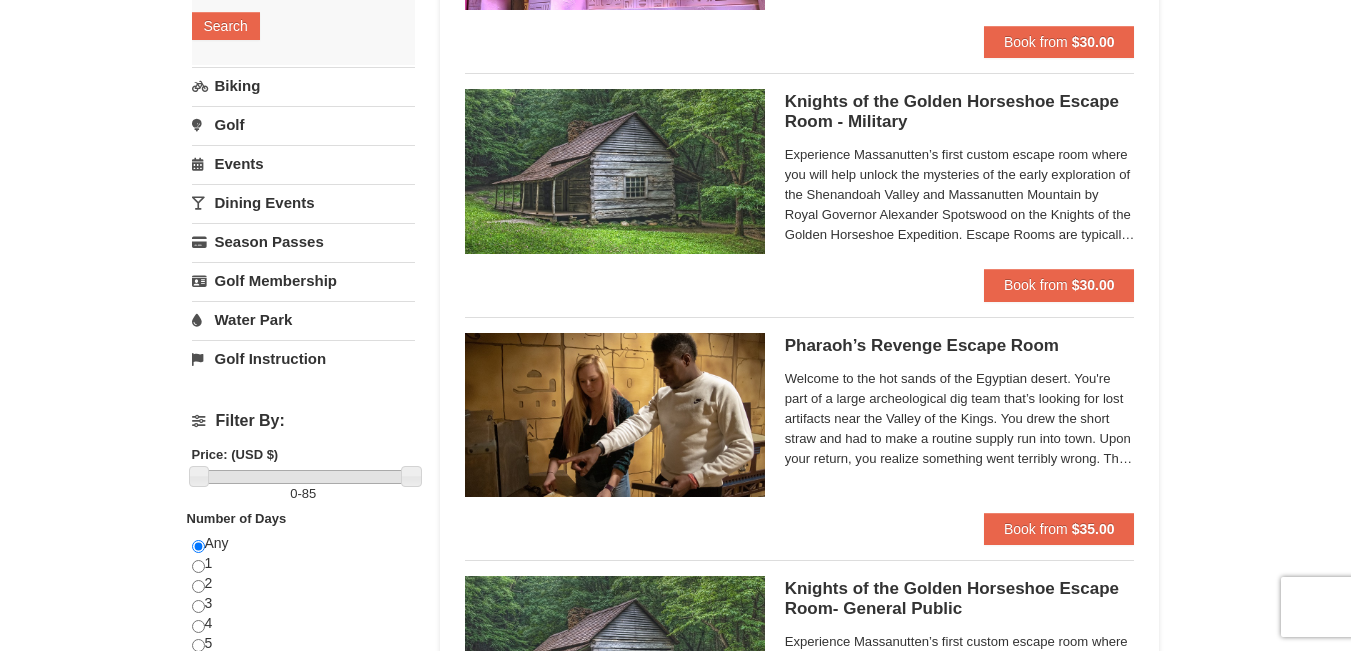 click on "Water Park" at bounding box center (303, 319) 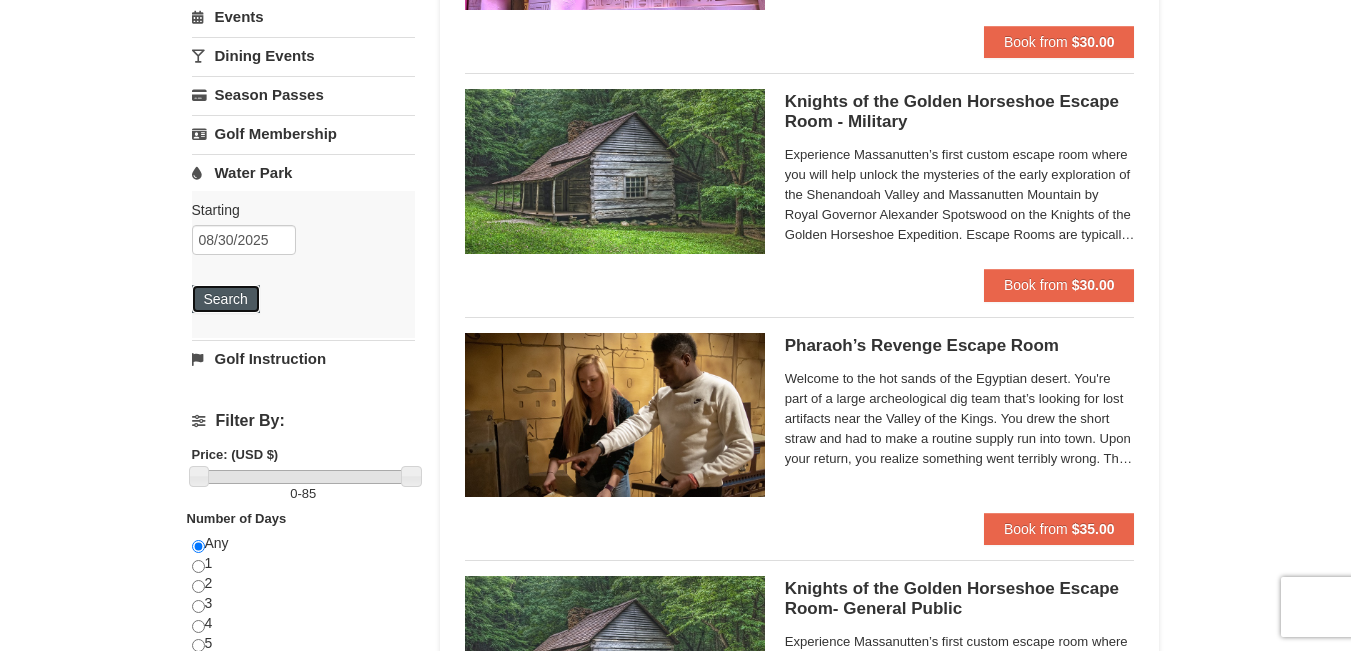 click on "Search" at bounding box center [226, 299] 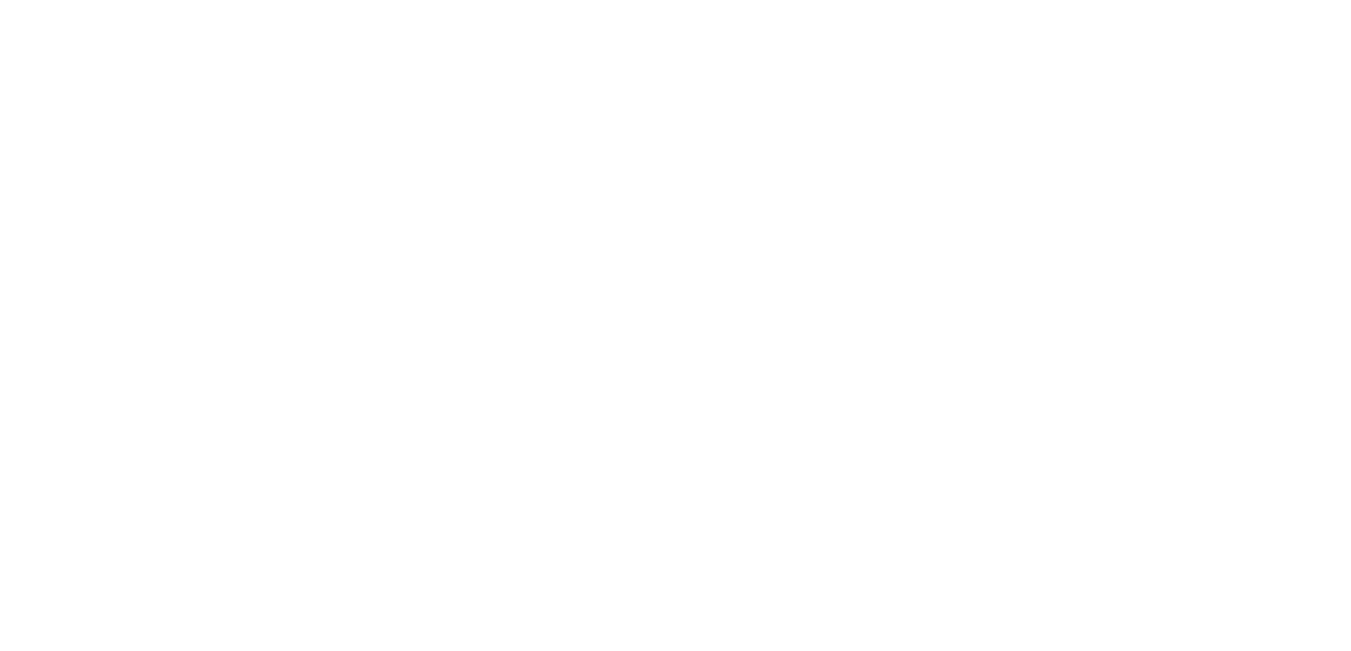 scroll, scrollTop: 0, scrollLeft: 0, axis: both 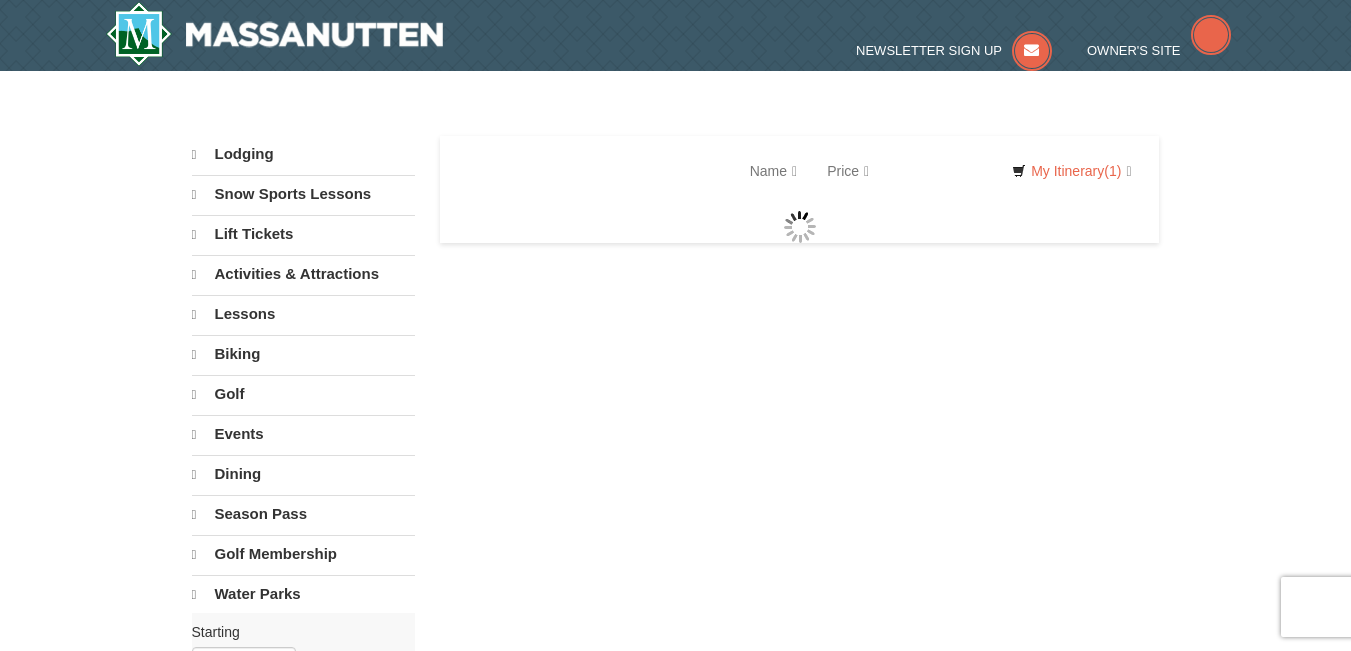 select on "8" 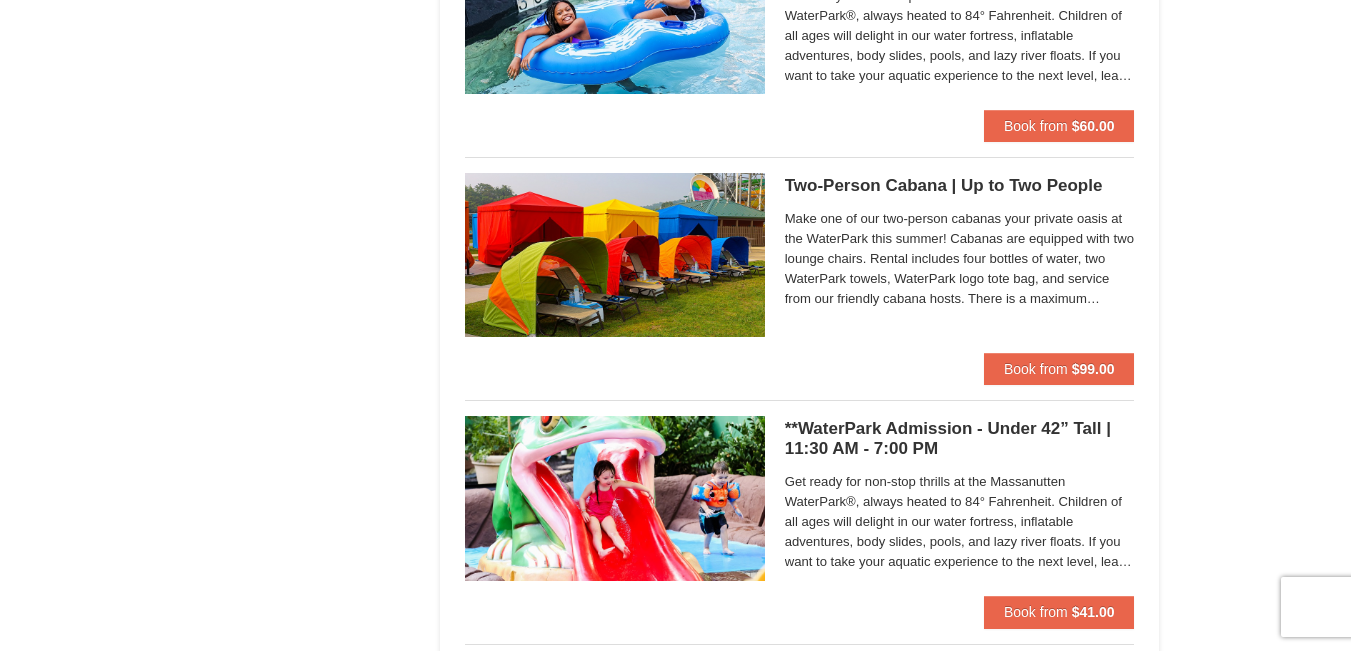 scroll, scrollTop: 1246, scrollLeft: 0, axis: vertical 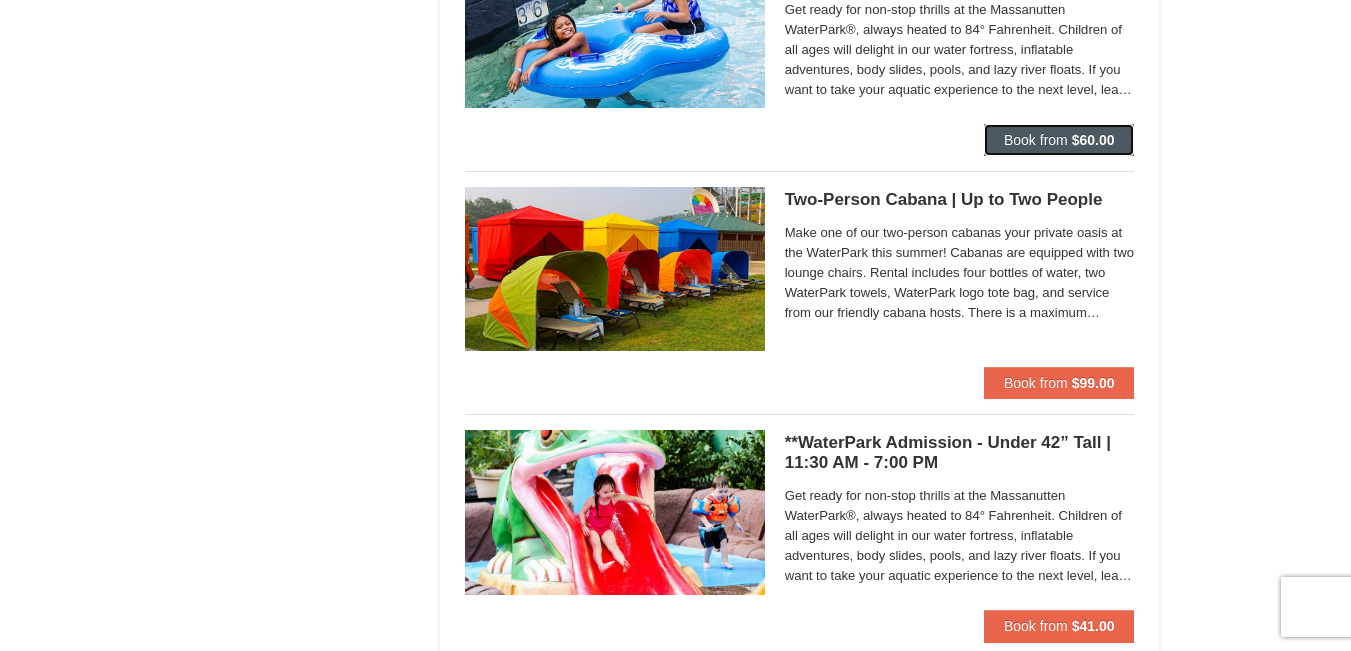 click on "Book from   $60.00" at bounding box center (1059, 140) 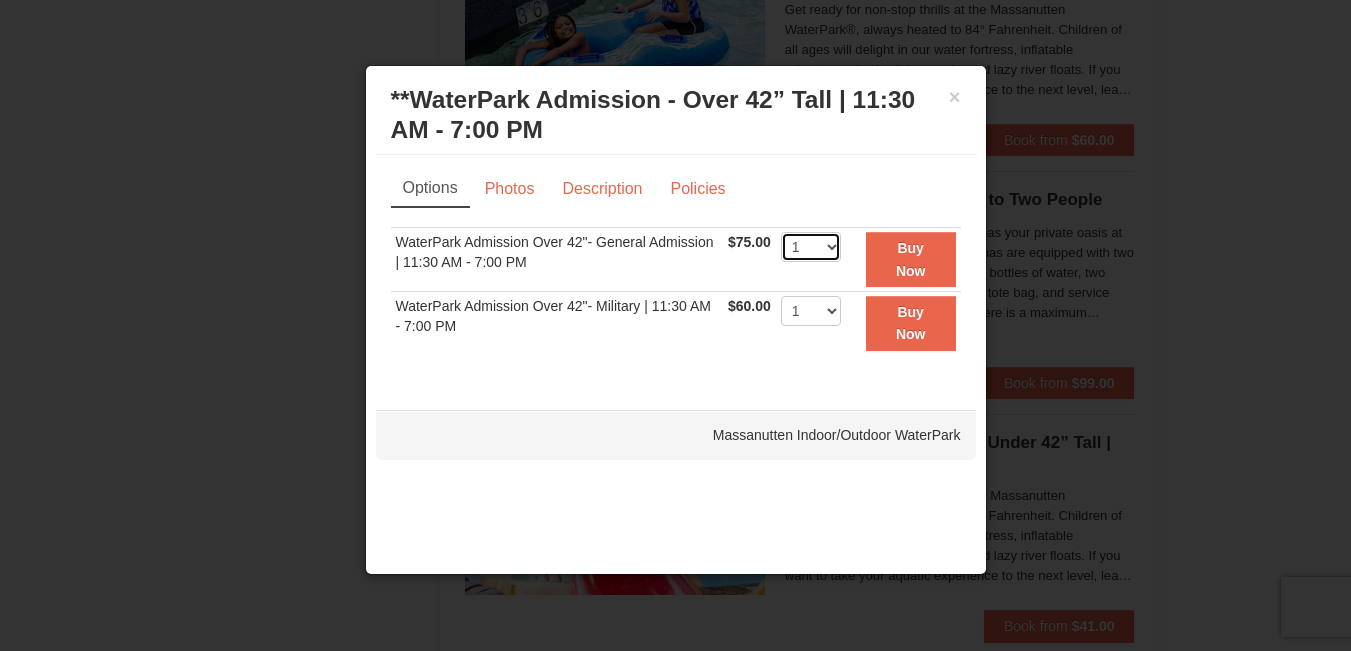 click on "1
2
3
4
5
6
7
8
9
10
11
12
13
14
15
16
17
18
19
20
21 22" at bounding box center [811, 247] 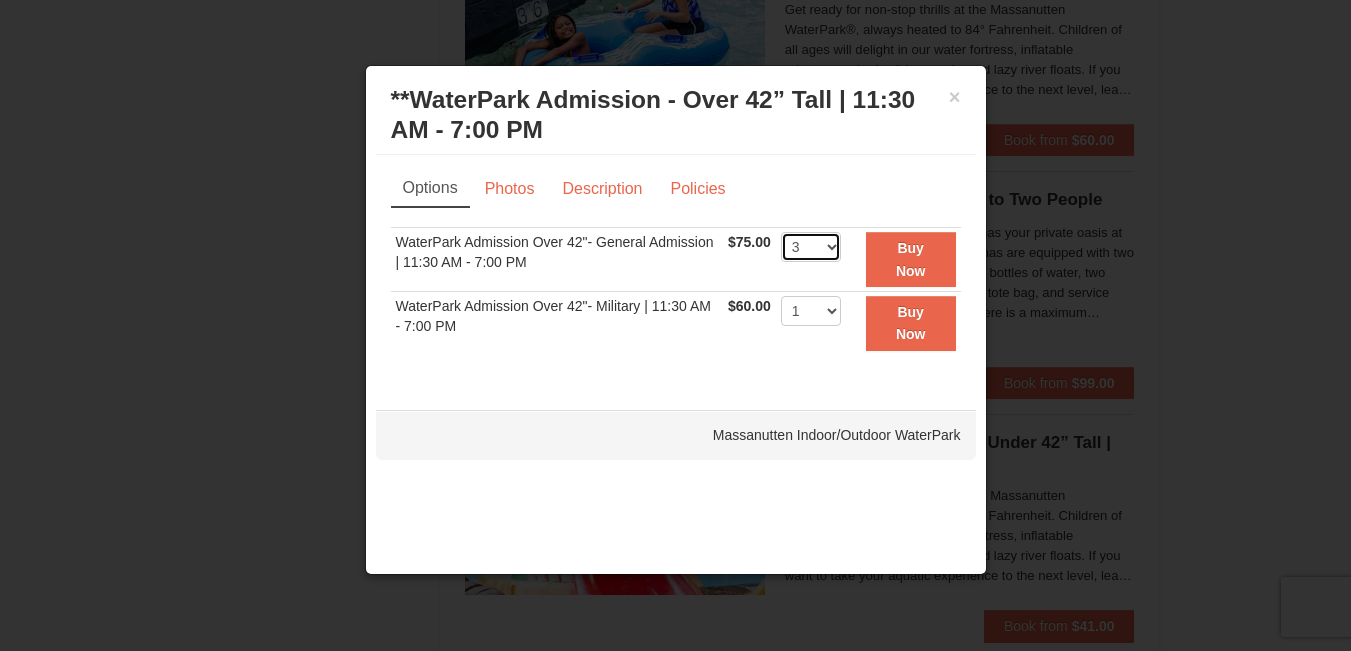 click on "1
2
3
4
5
6
7
8
9
10
11
12
13
14
15
16
17
18
19
20
21 22" at bounding box center [811, 247] 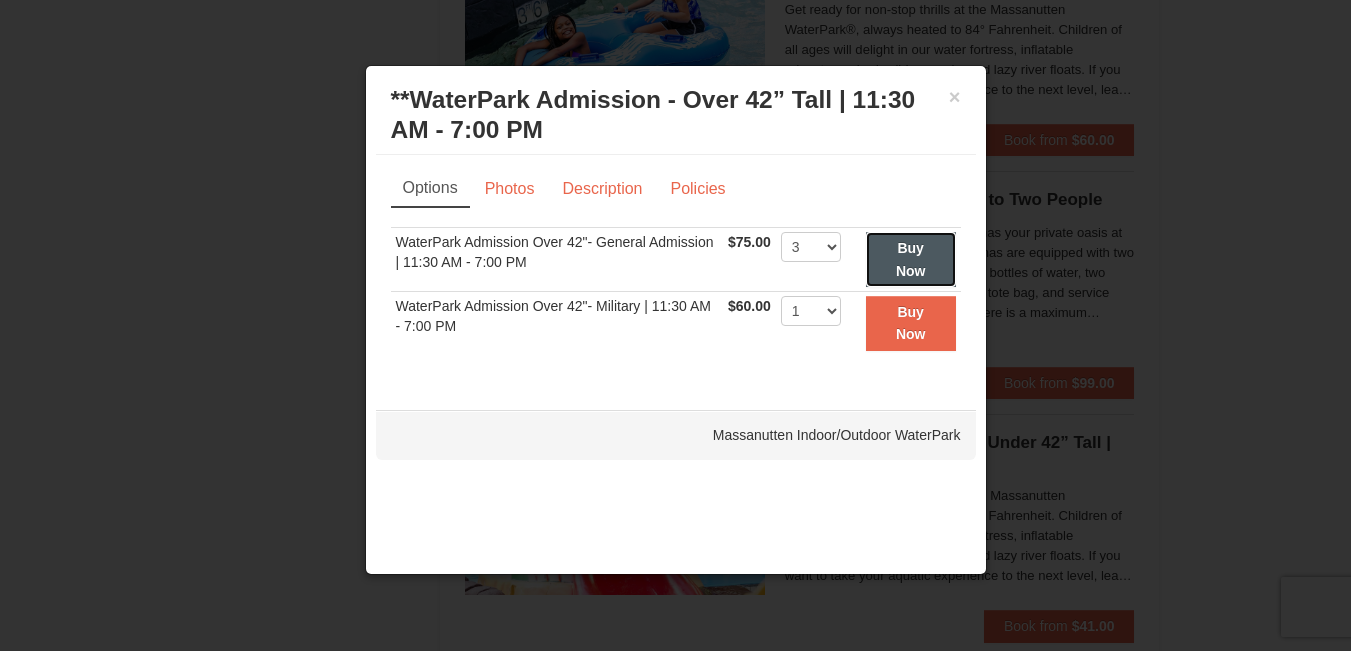 click on "Buy Now" at bounding box center [911, 259] 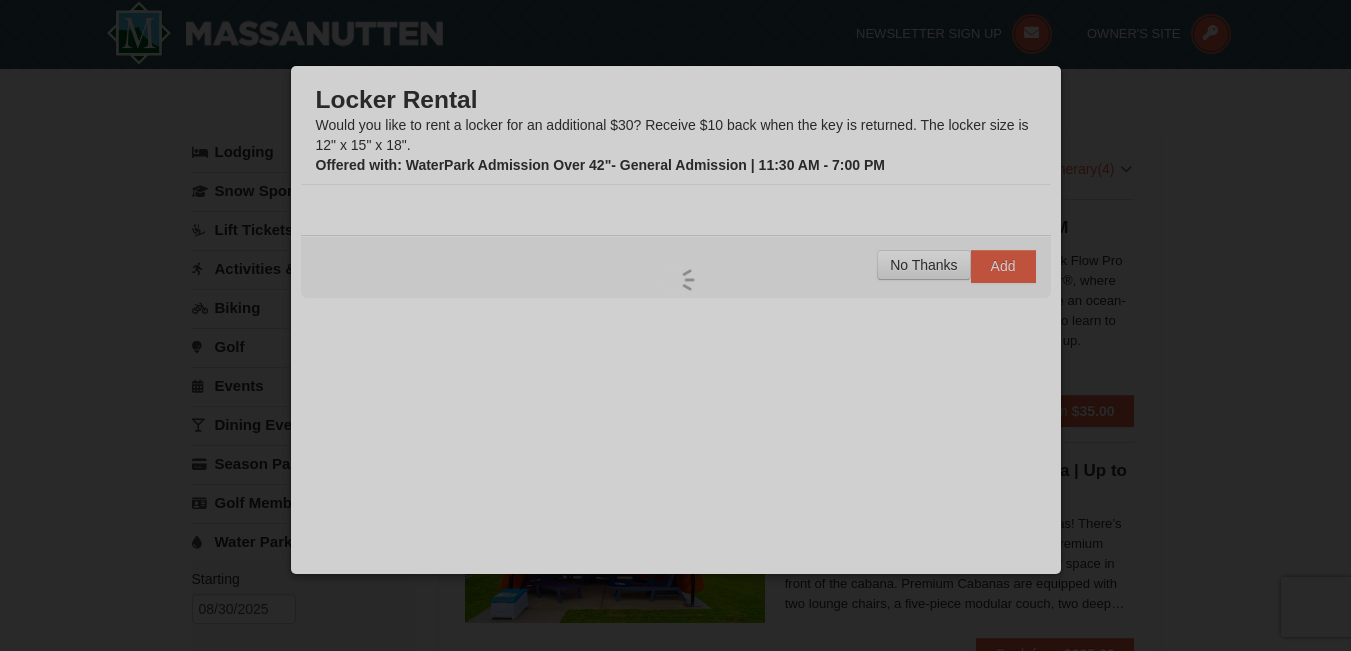 scroll, scrollTop: 6, scrollLeft: 0, axis: vertical 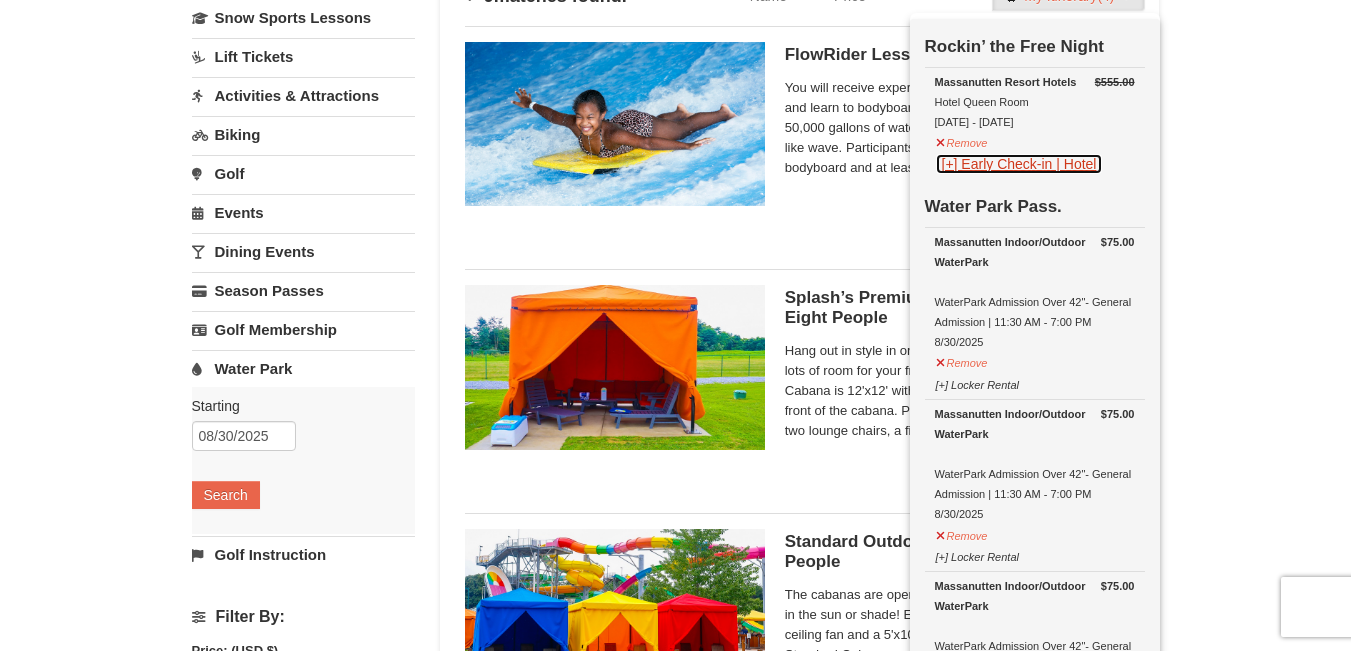 click on "[+] Early Check-in | Hotel" at bounding box center (1019, 164) 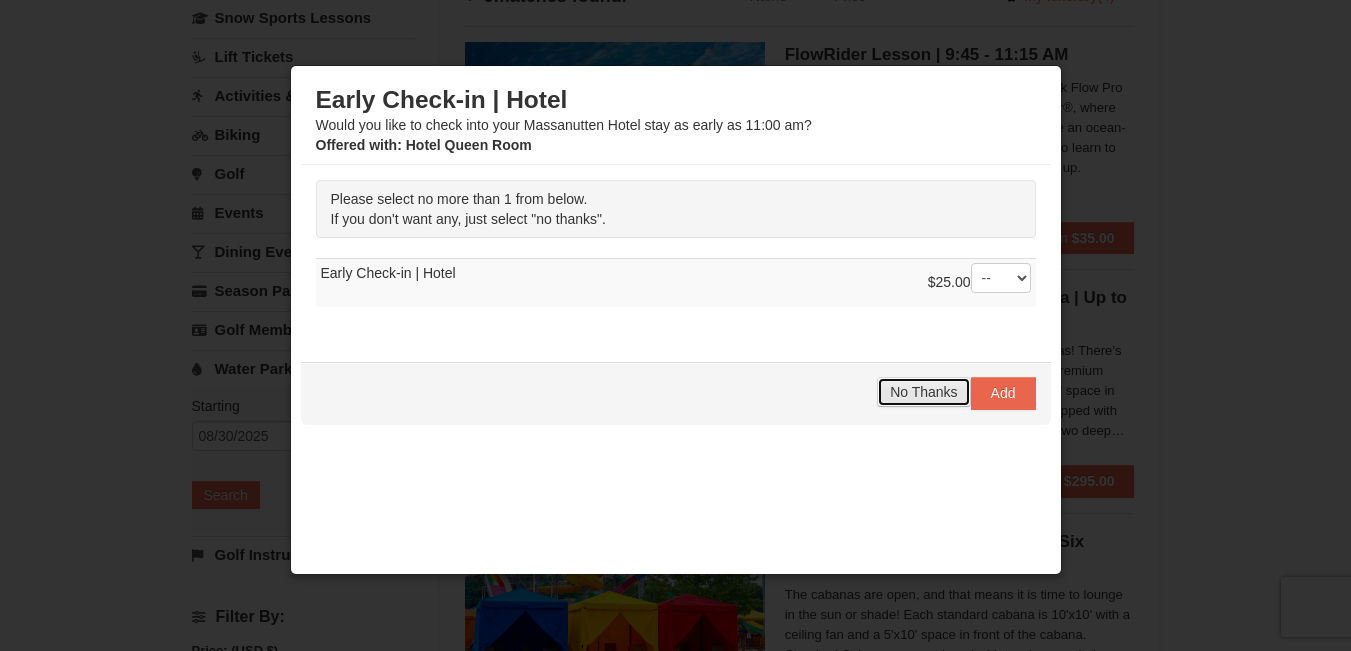 click on "No Thanks" at bounding box center [923, 392] 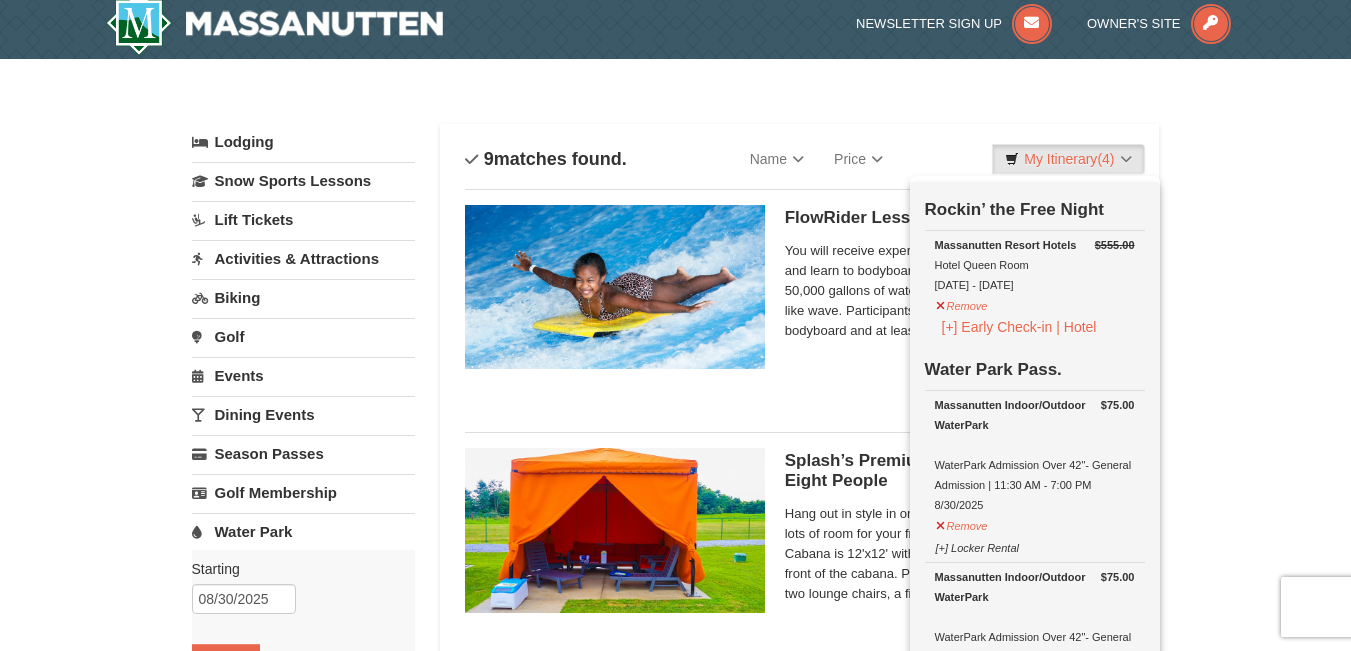 scroll, scrollTop: 0, scrollLeft: 0, axis: both 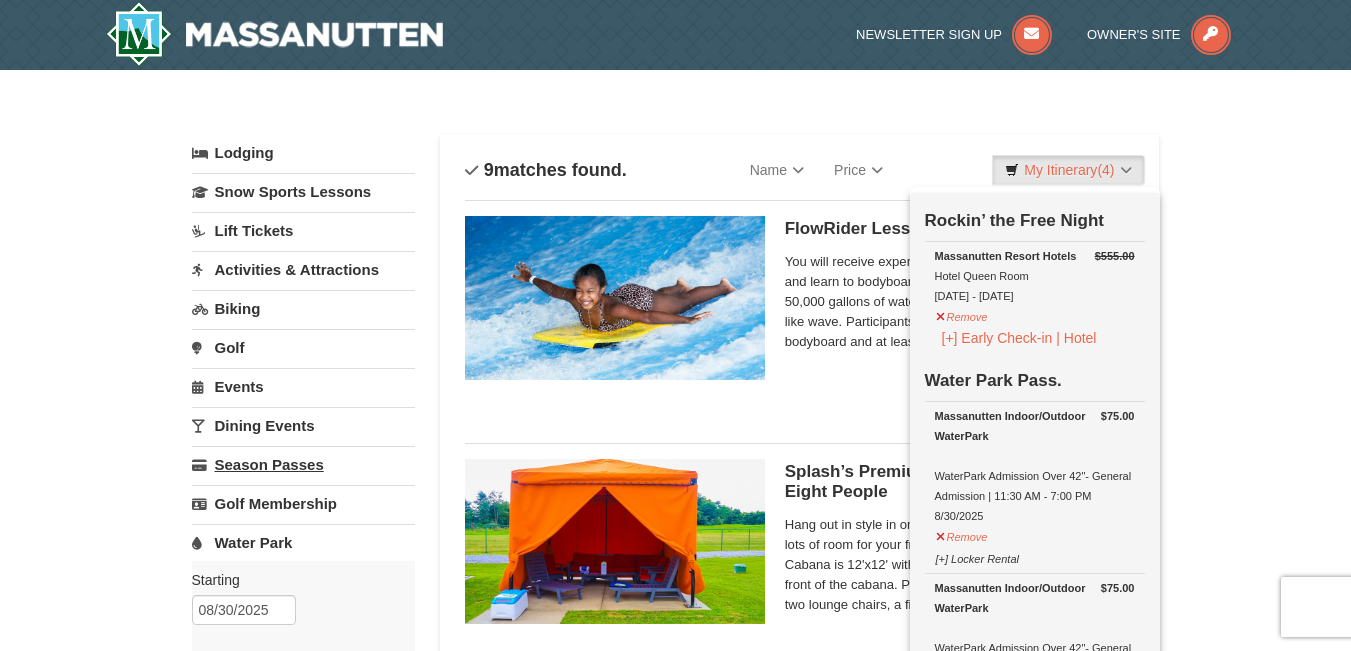 click on "Season Passes" at bounding box center (303, 464) 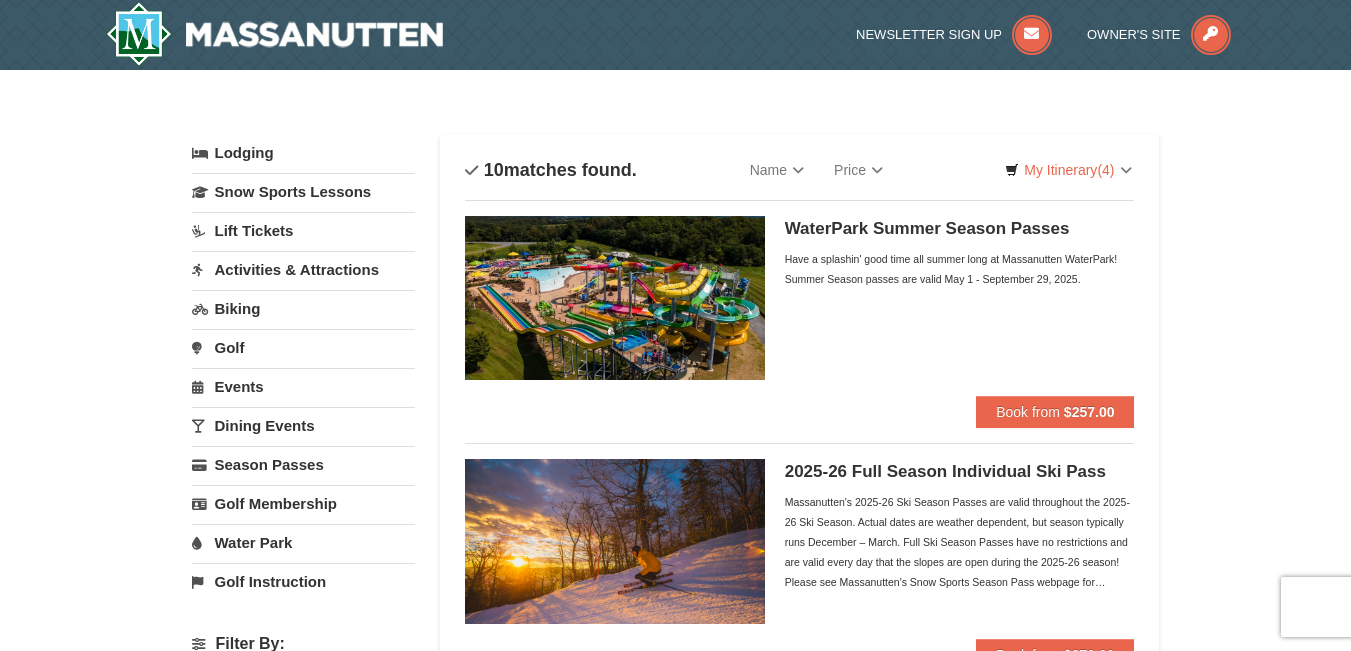 scroll, scrollTop: 0, scrollLeft: 0, axis: both 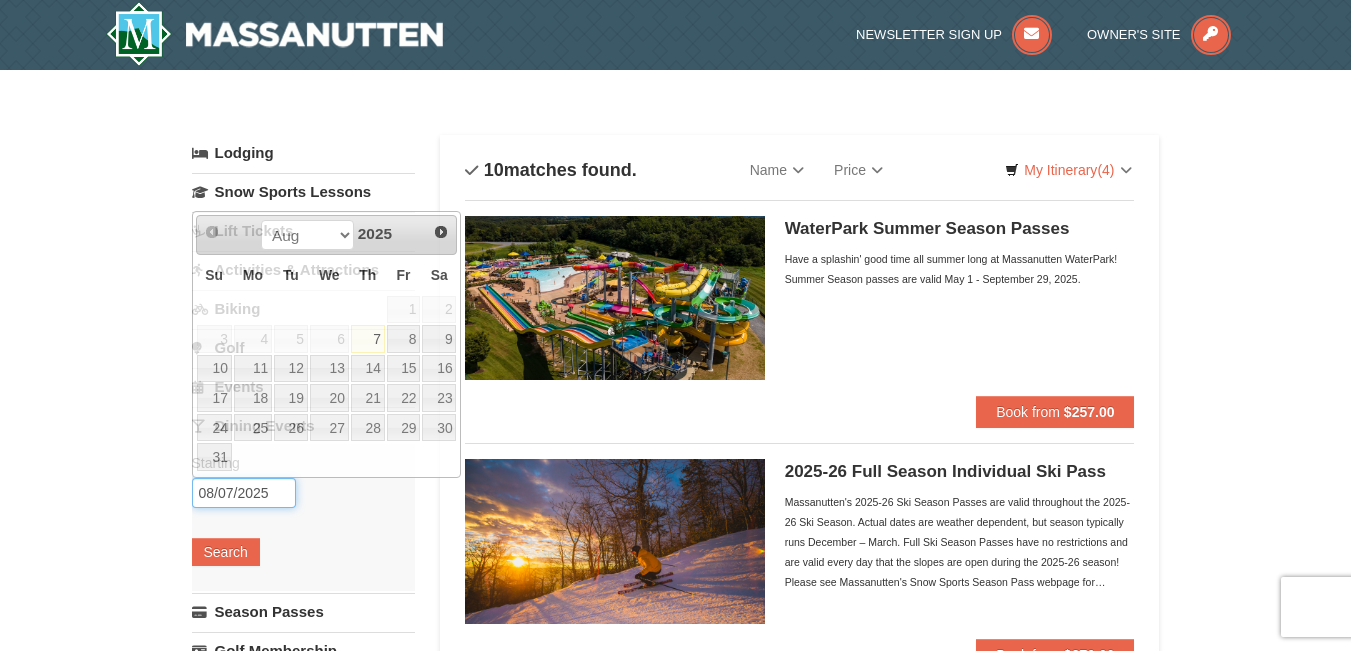 click on "08/07/2025" at bounding box center [244, 493] 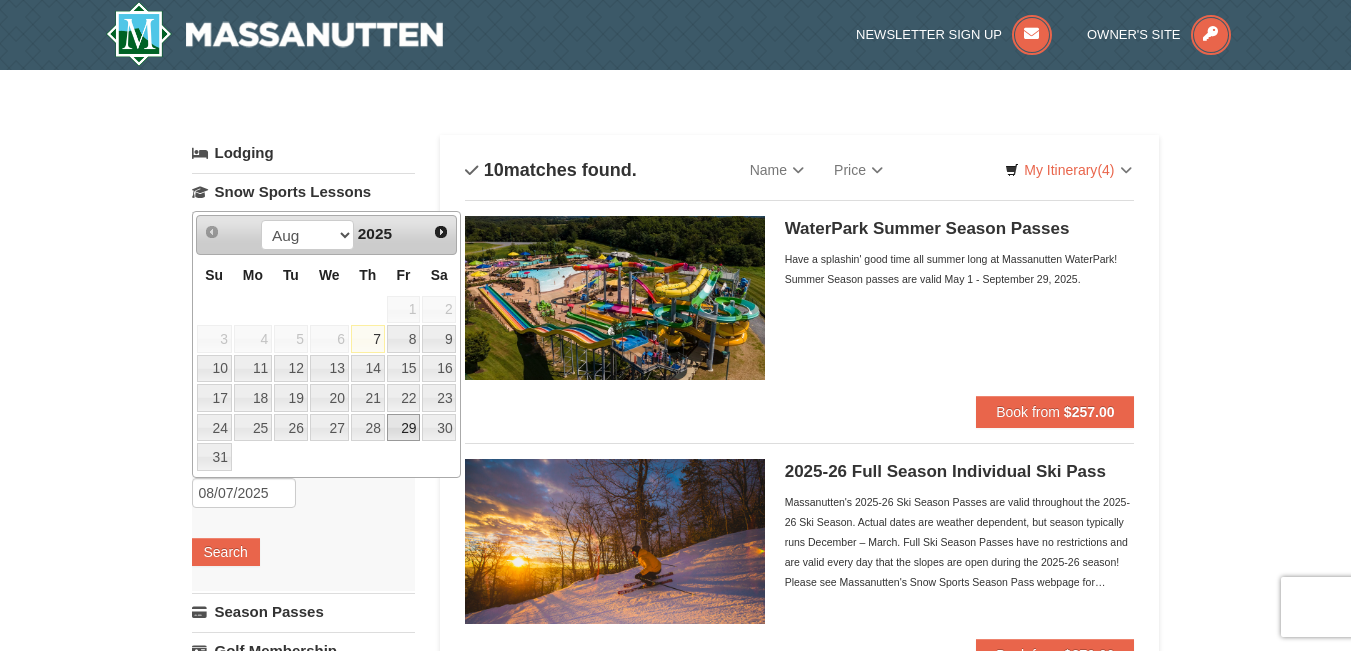 click on "29" at bounding box center [404, 428] 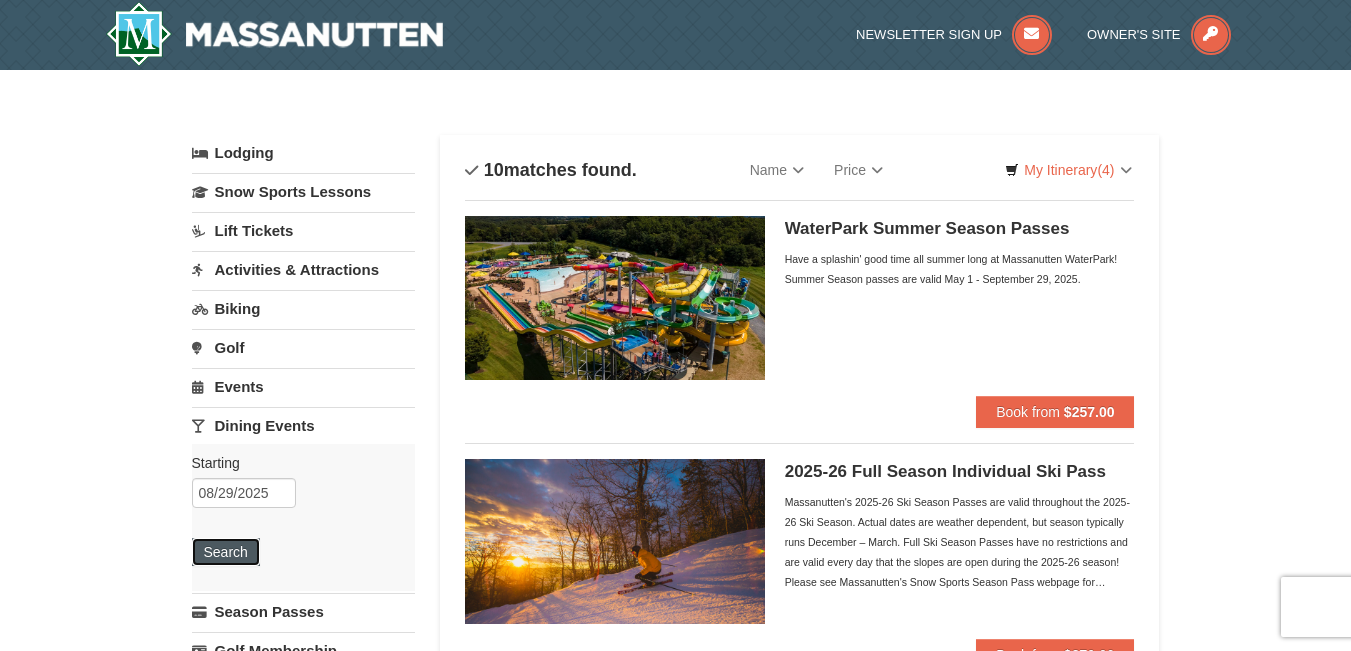 click on "Search" at bounding box center (226, 552) 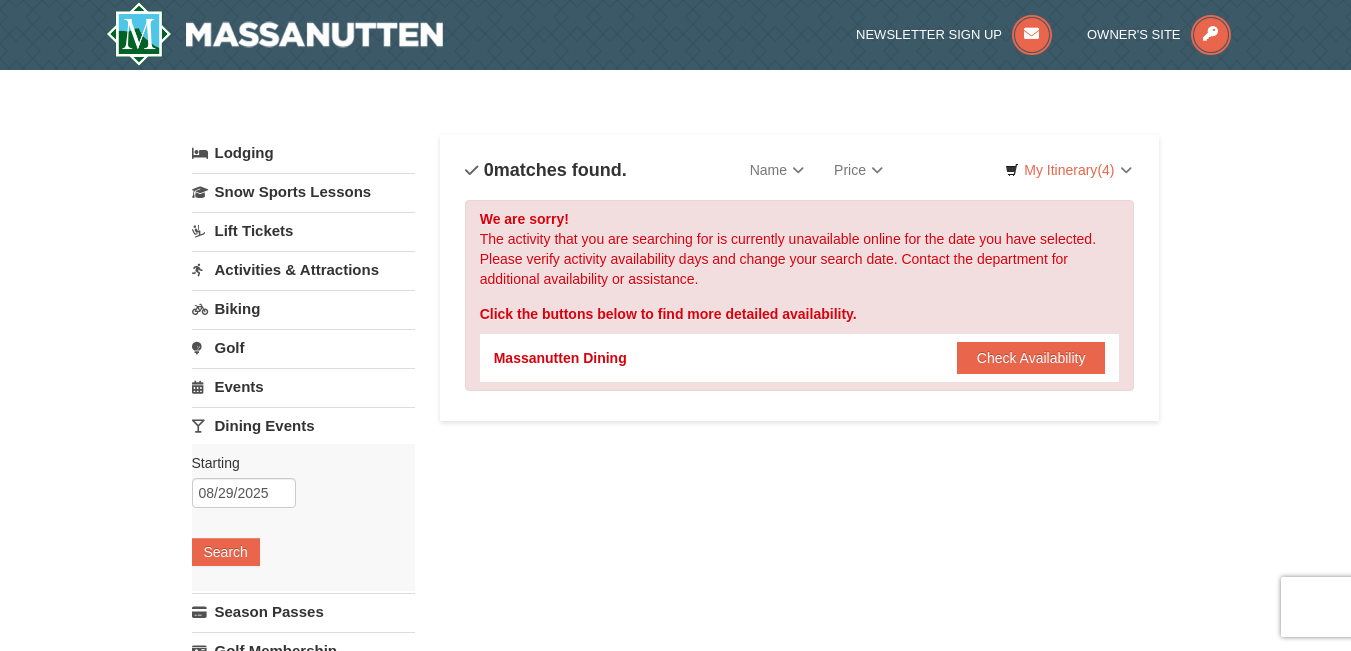 scroll, scrollTop: 0, scrollLeft: 0, axis: both 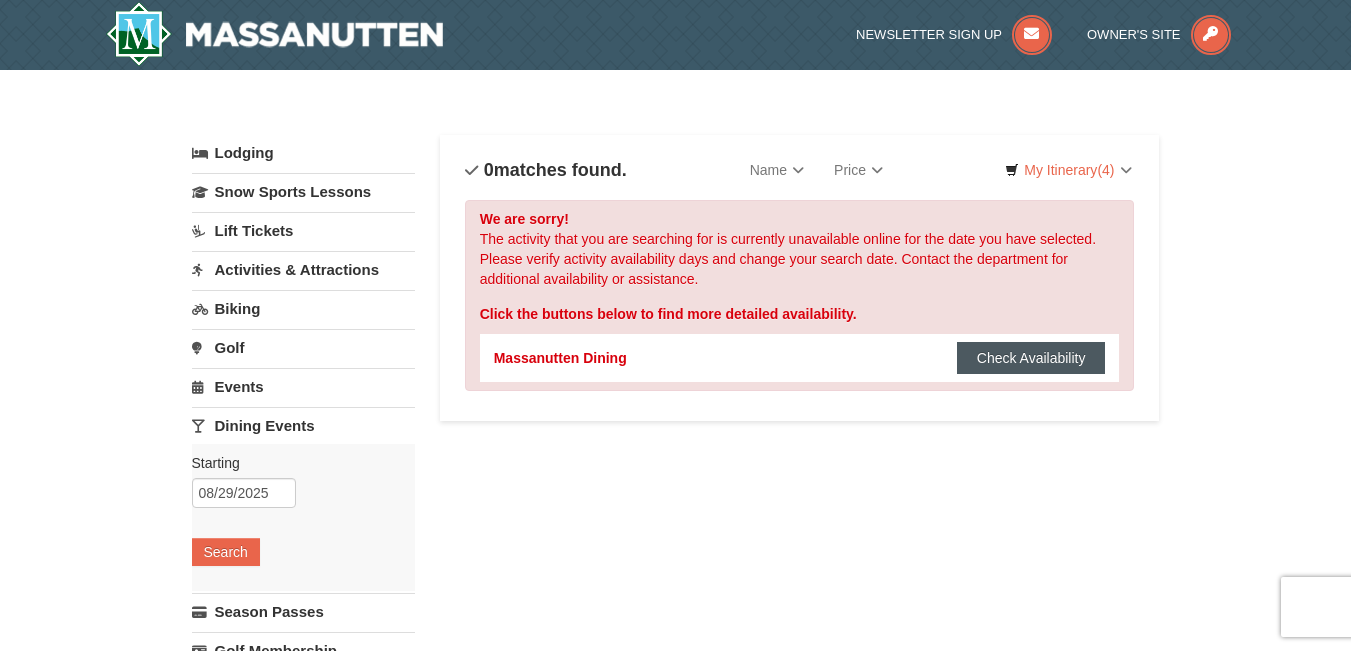 click on "Check Availability" at bounding box center (1031, 358) 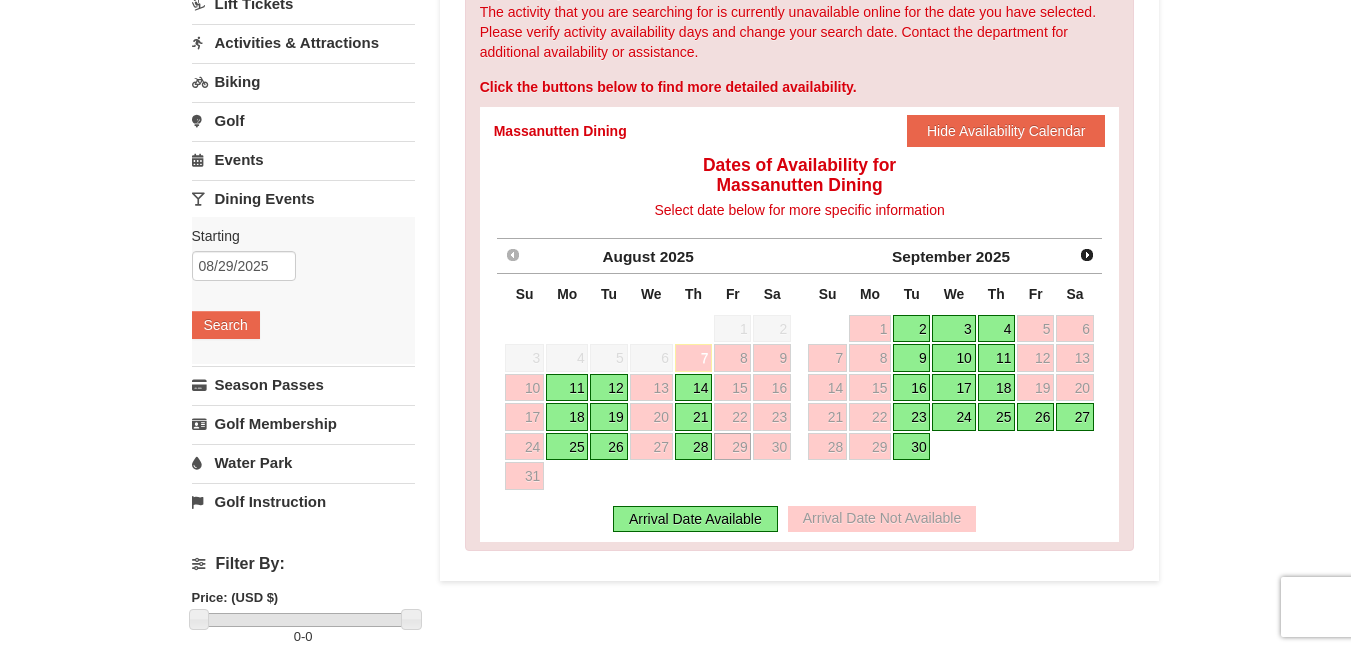 scroll, scrollTop: 216, scrollLeft: 0, axis: vertical 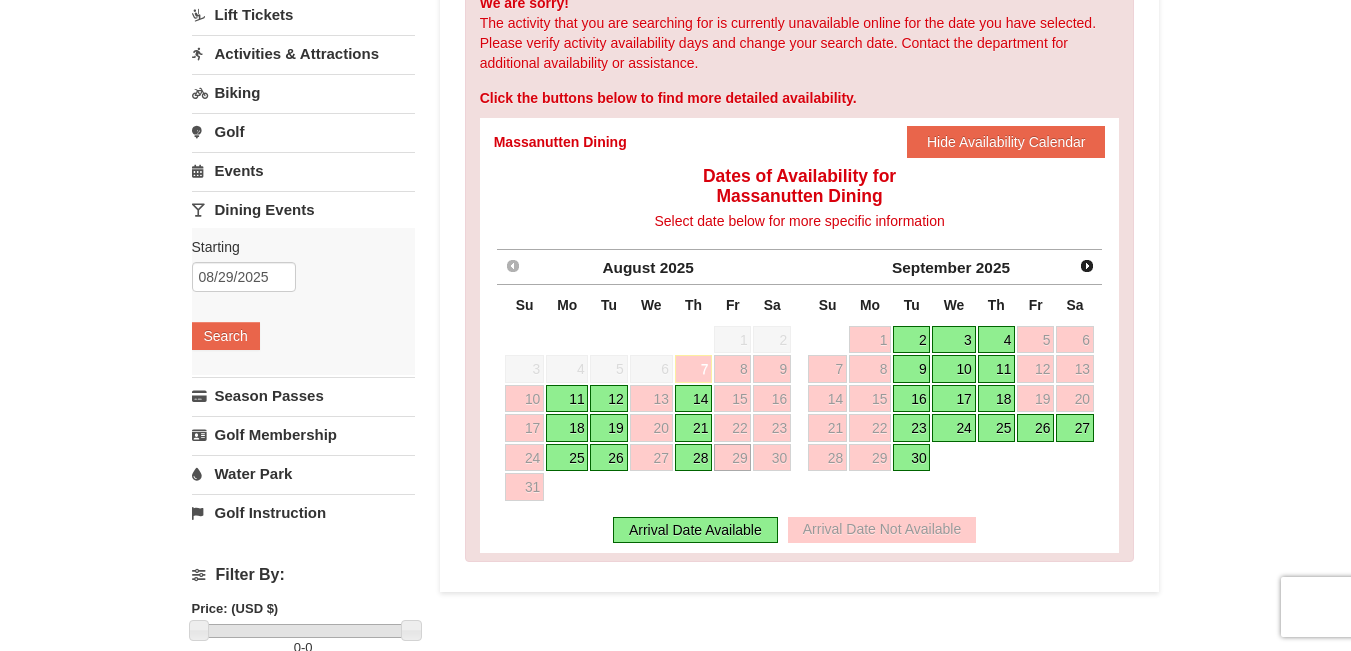 click on "Events" at bounding box center (303, 170) 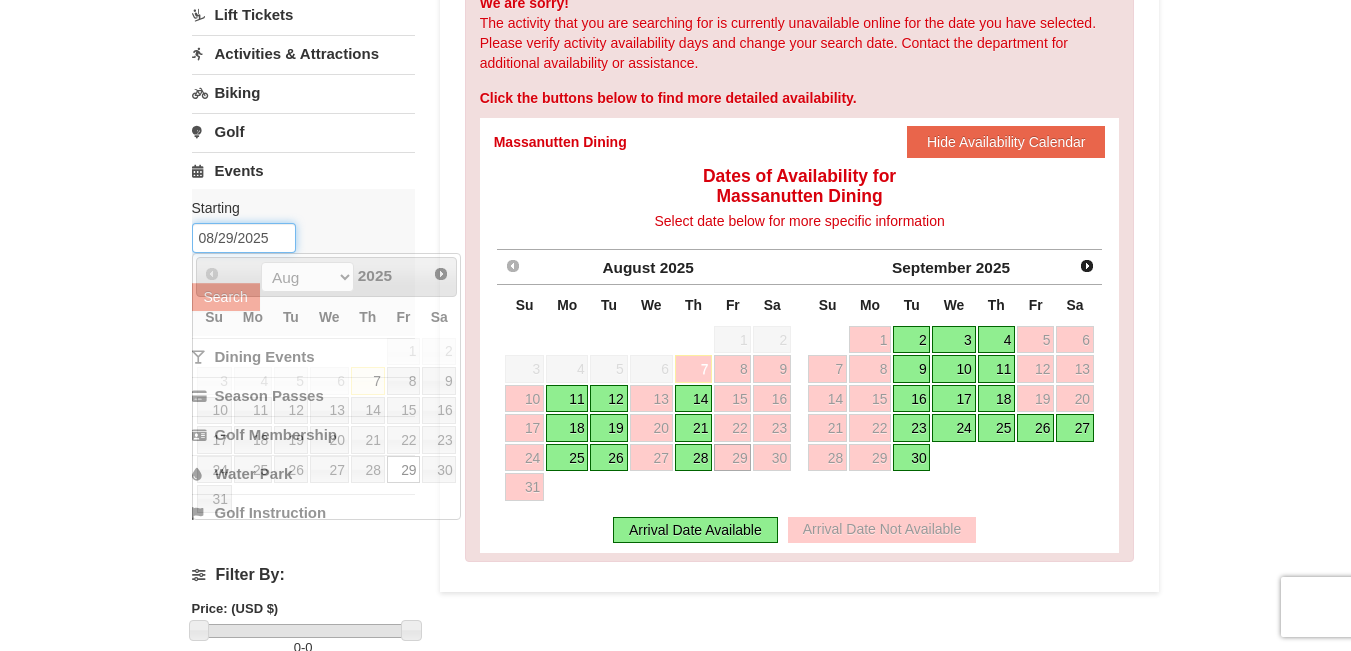 click on "08/29/2025" at bounding box center (244, 238) 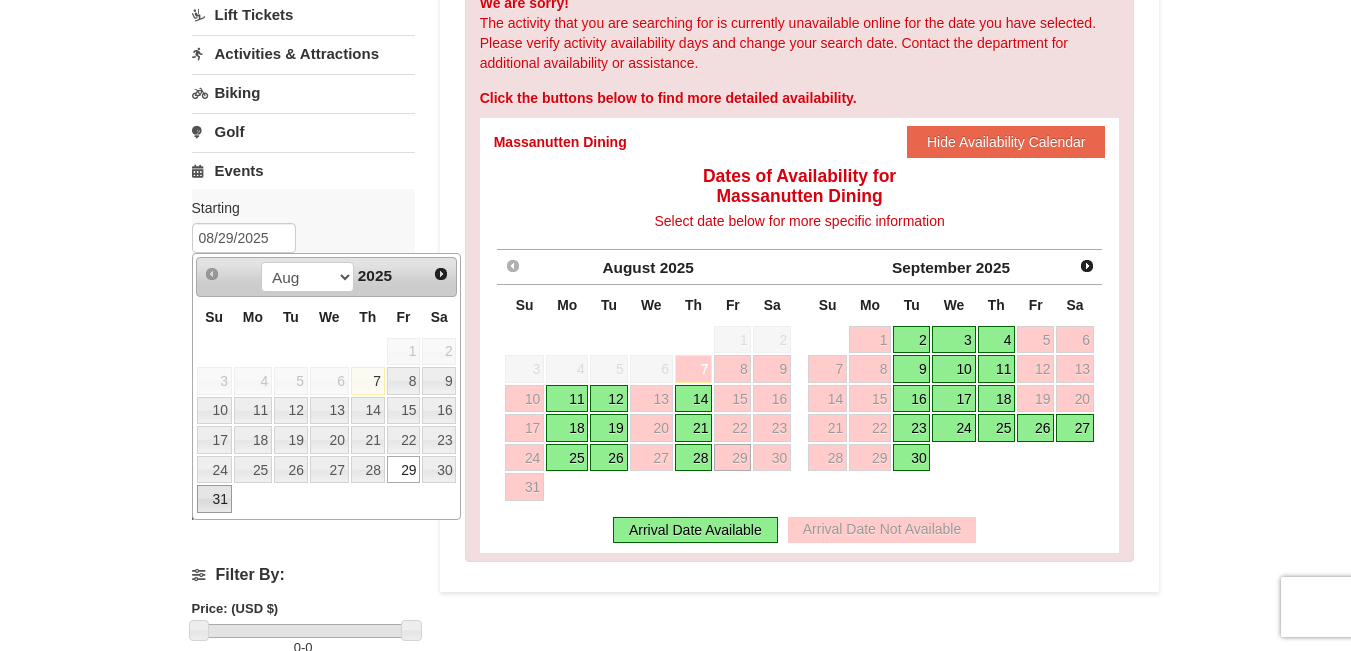 click on "31" at bounding box center (214, 499) 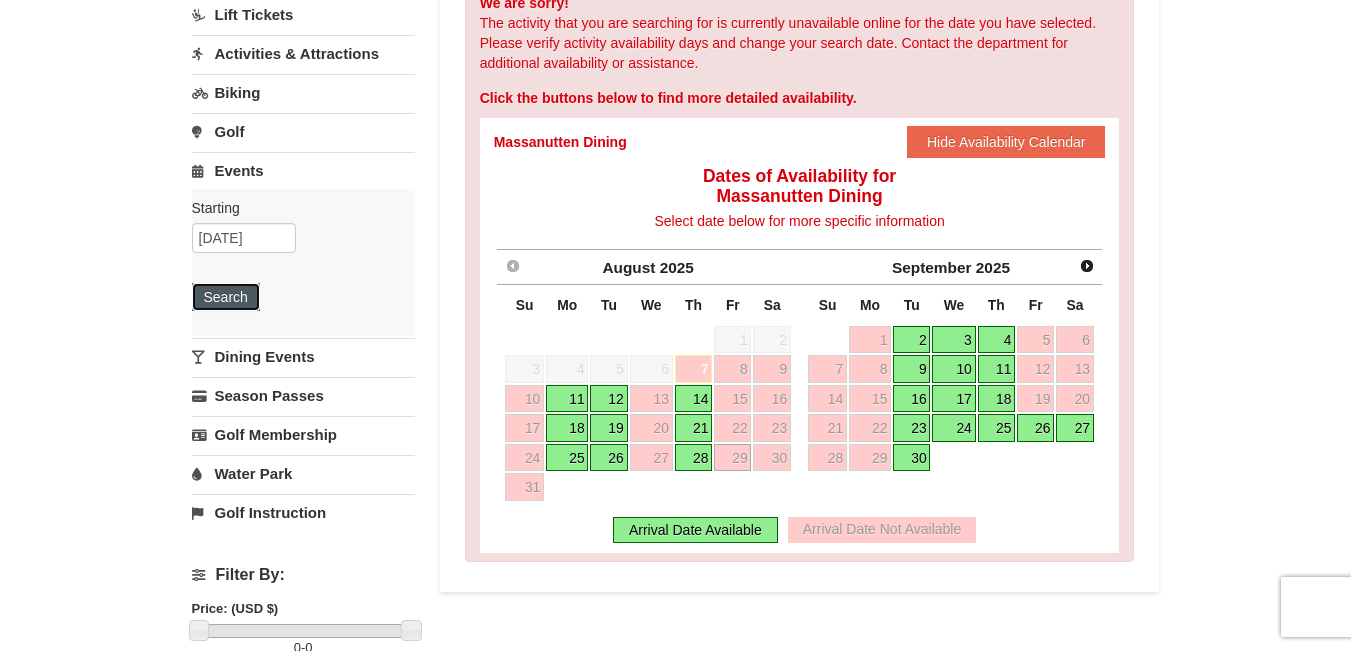 click on "Search" at bounding box center (226, 297) 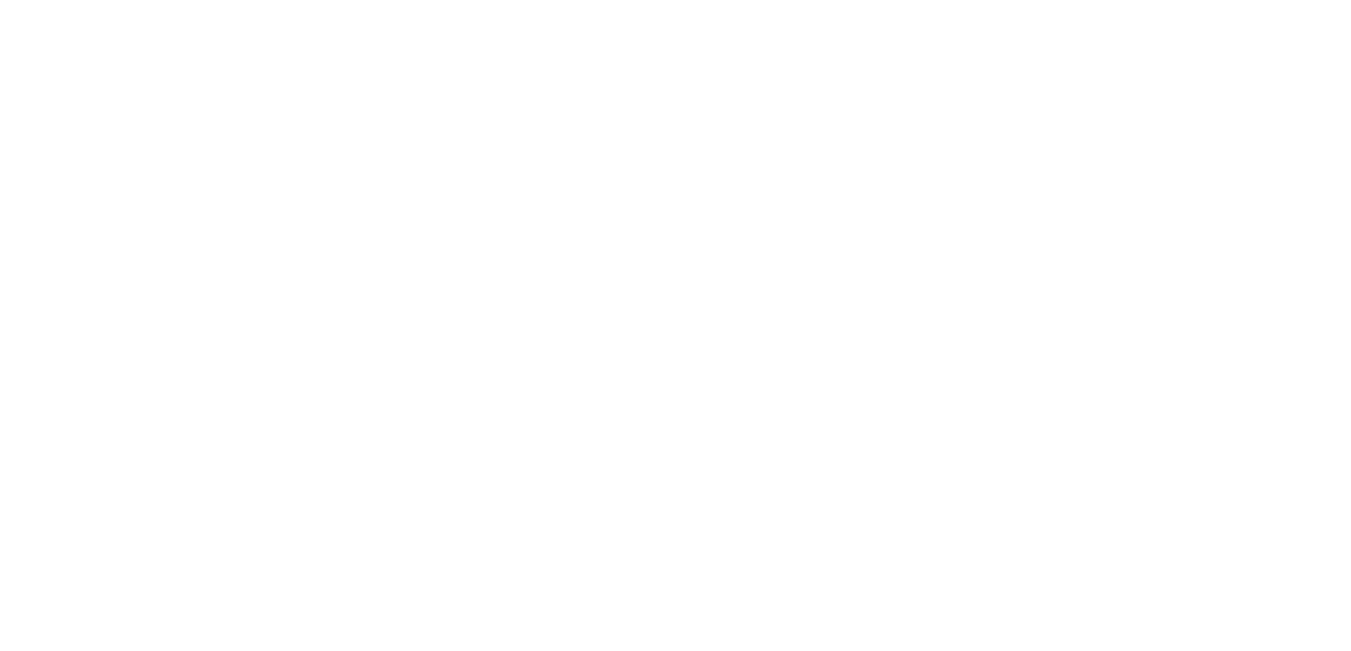 scroll, scrollTop: 0, scrollLeft: 0, axis: both 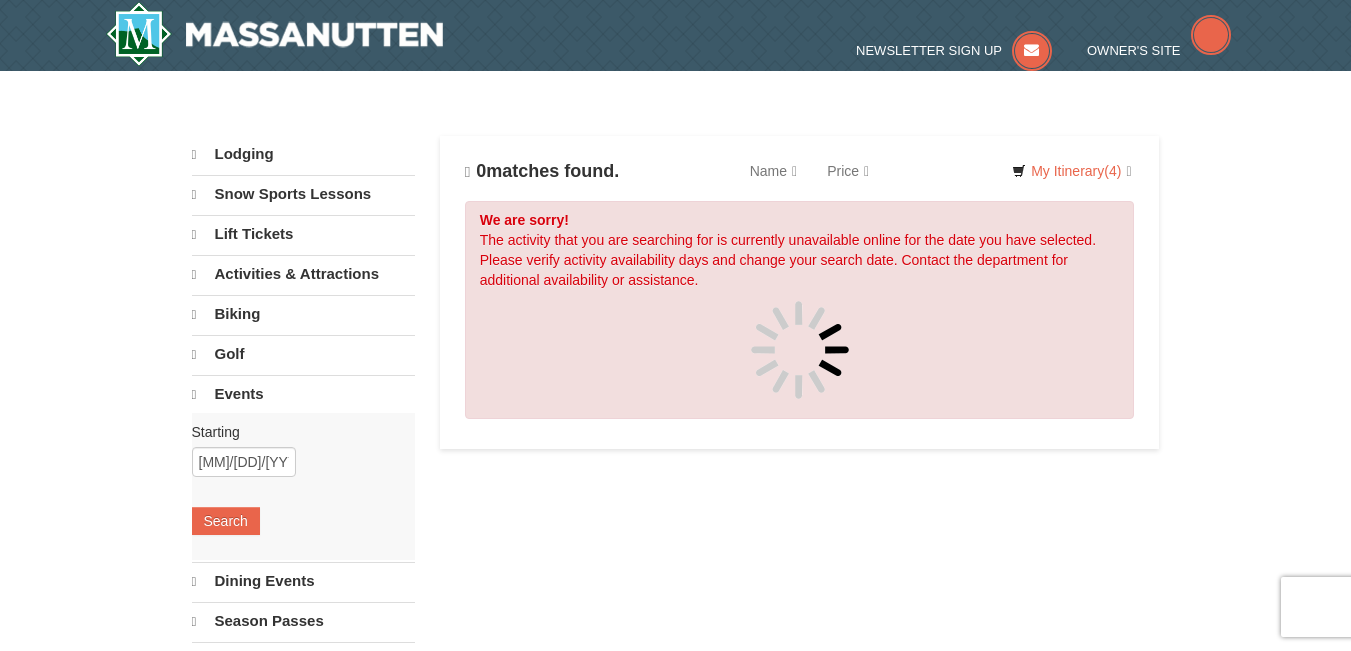 select on "8" 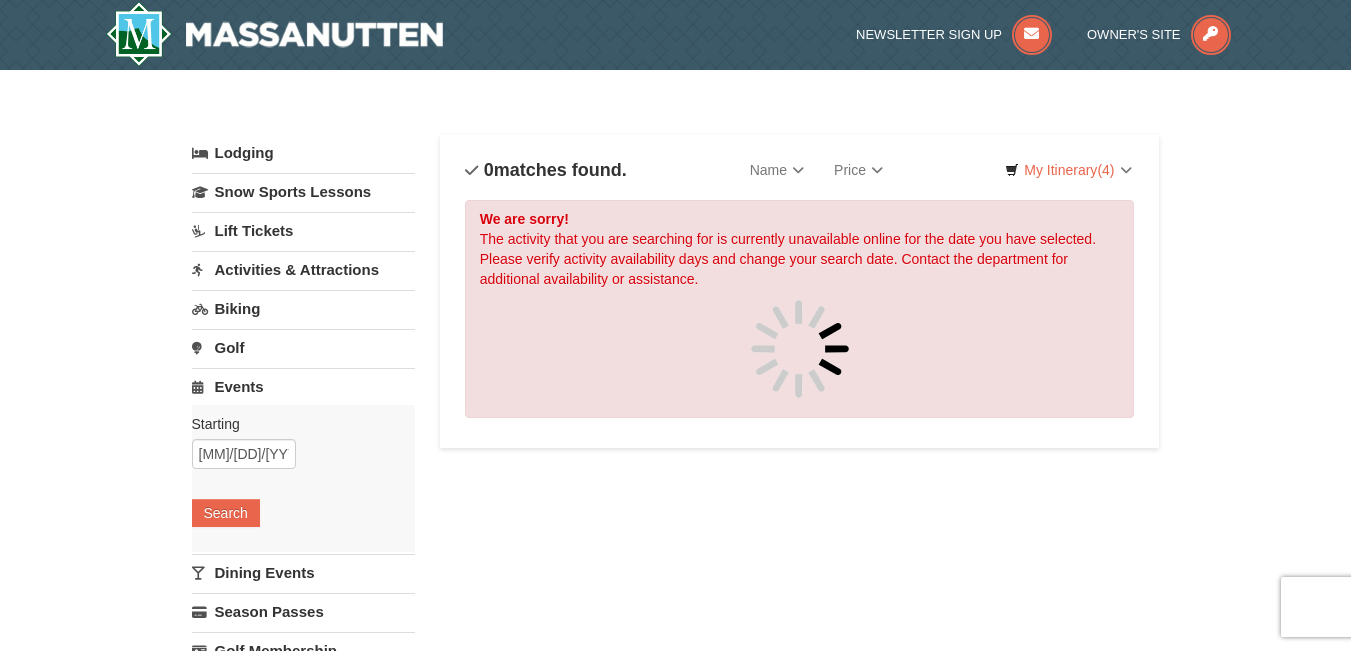 scroll, scrollTop: 0, scrollLeft: 0, axis: both 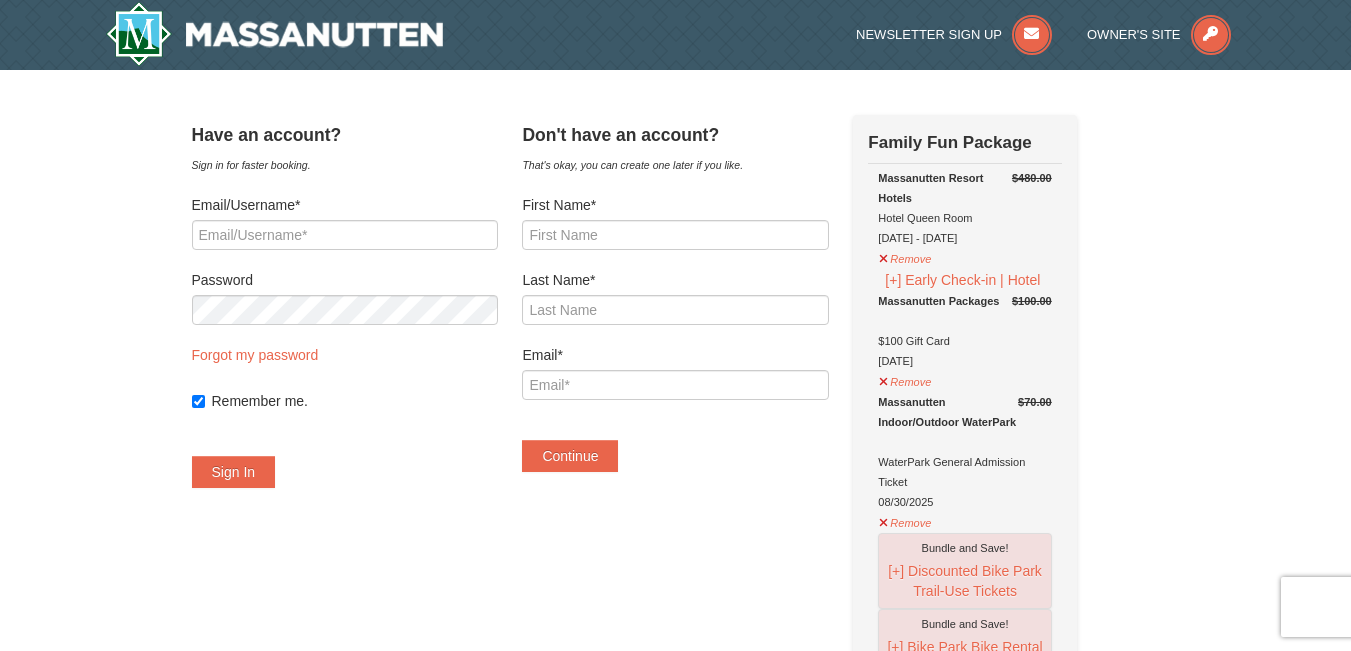 drag, startPoint x: 1359, startPoint y: 98, endPoint x: 1309, endPoint y: -87, distance: 191.63768 